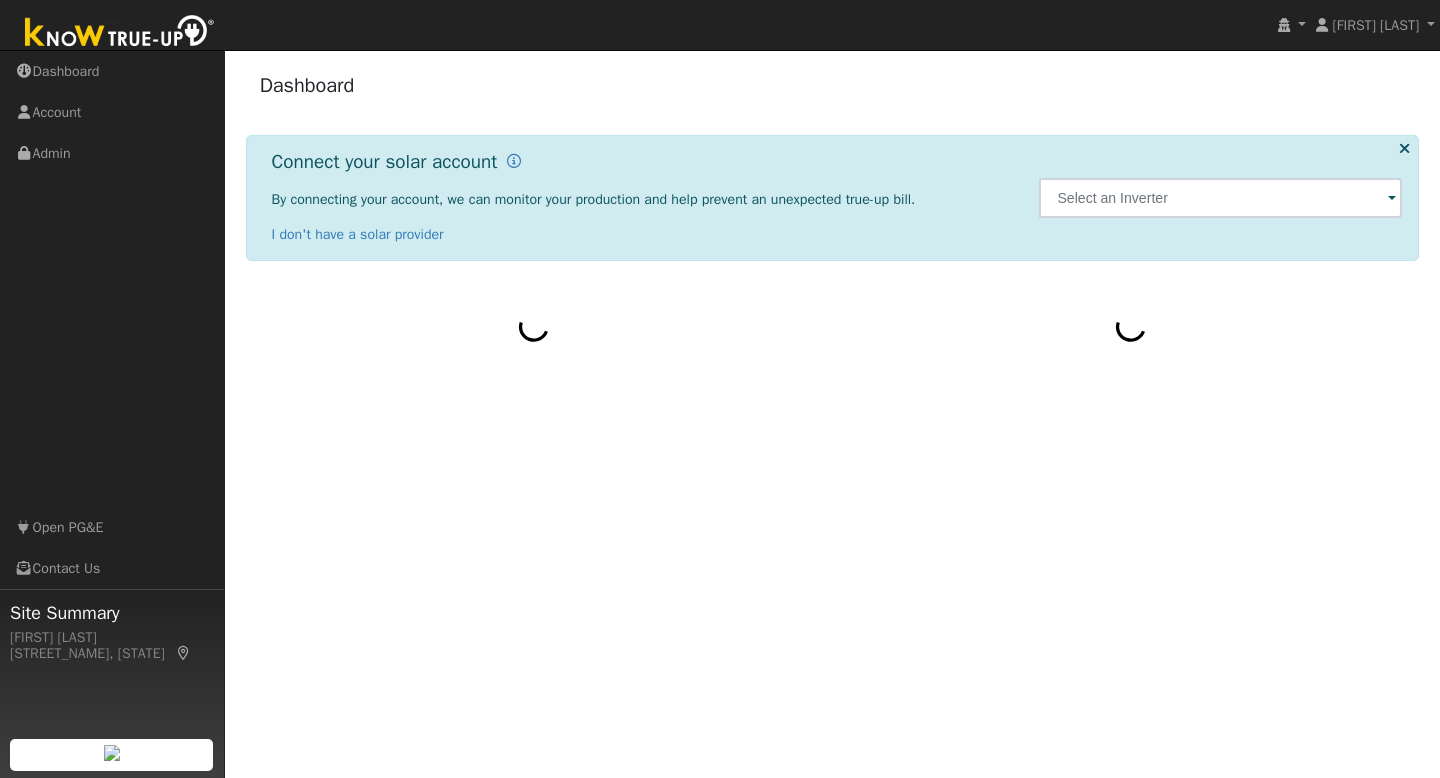 scroll, scrollTop: 0, scrollLeft: 0, axis: both 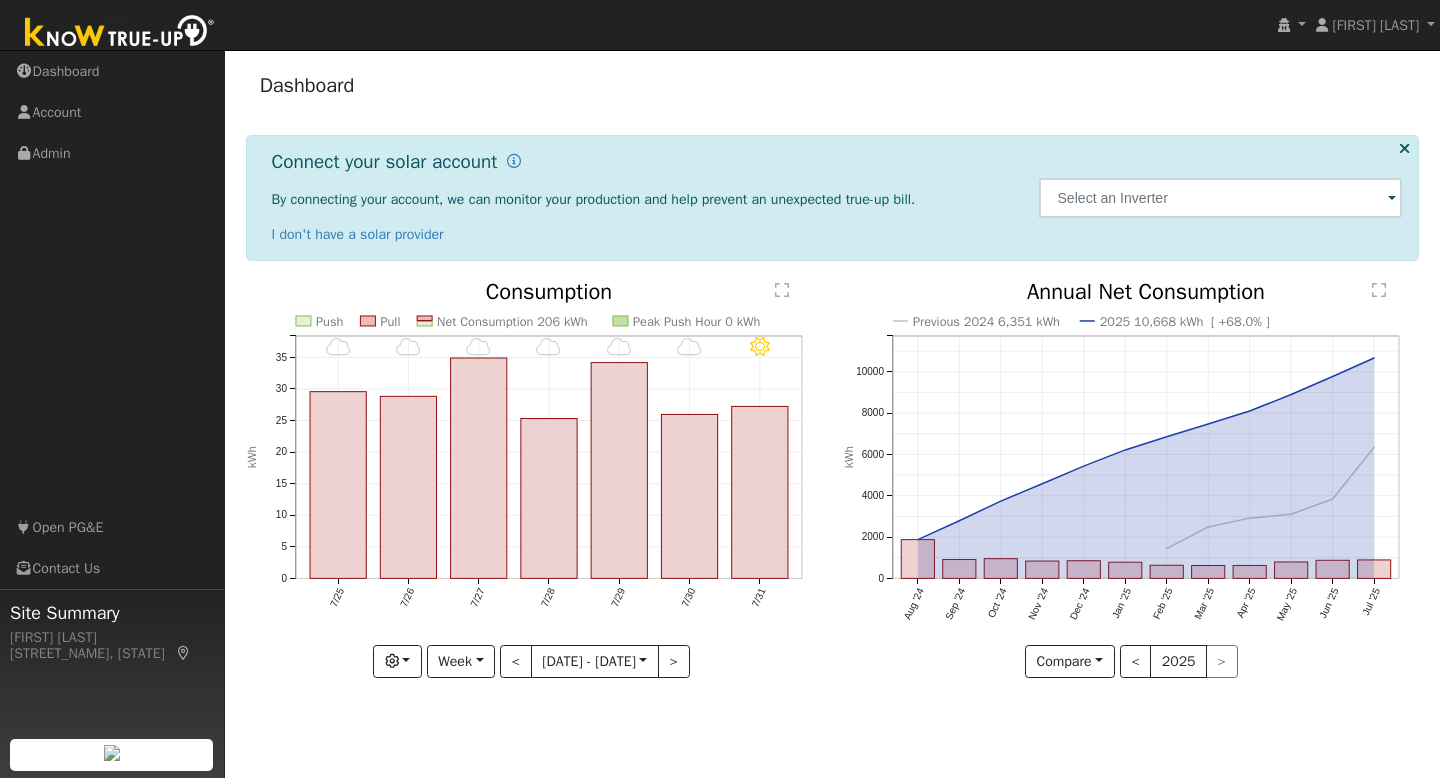 click at bounding box center (120, 33) 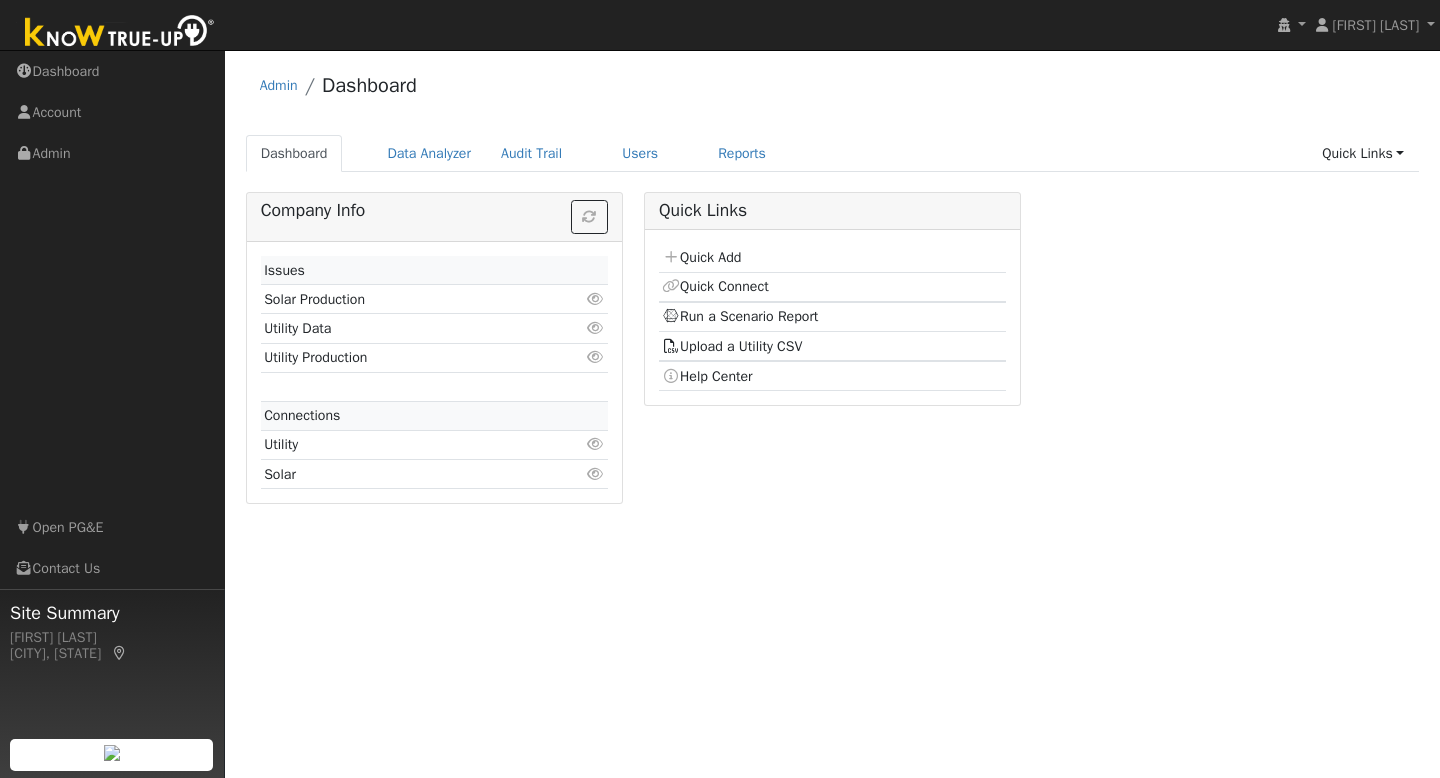 scroll, scrollTop: 0, scrollLeft: 0, axis: both 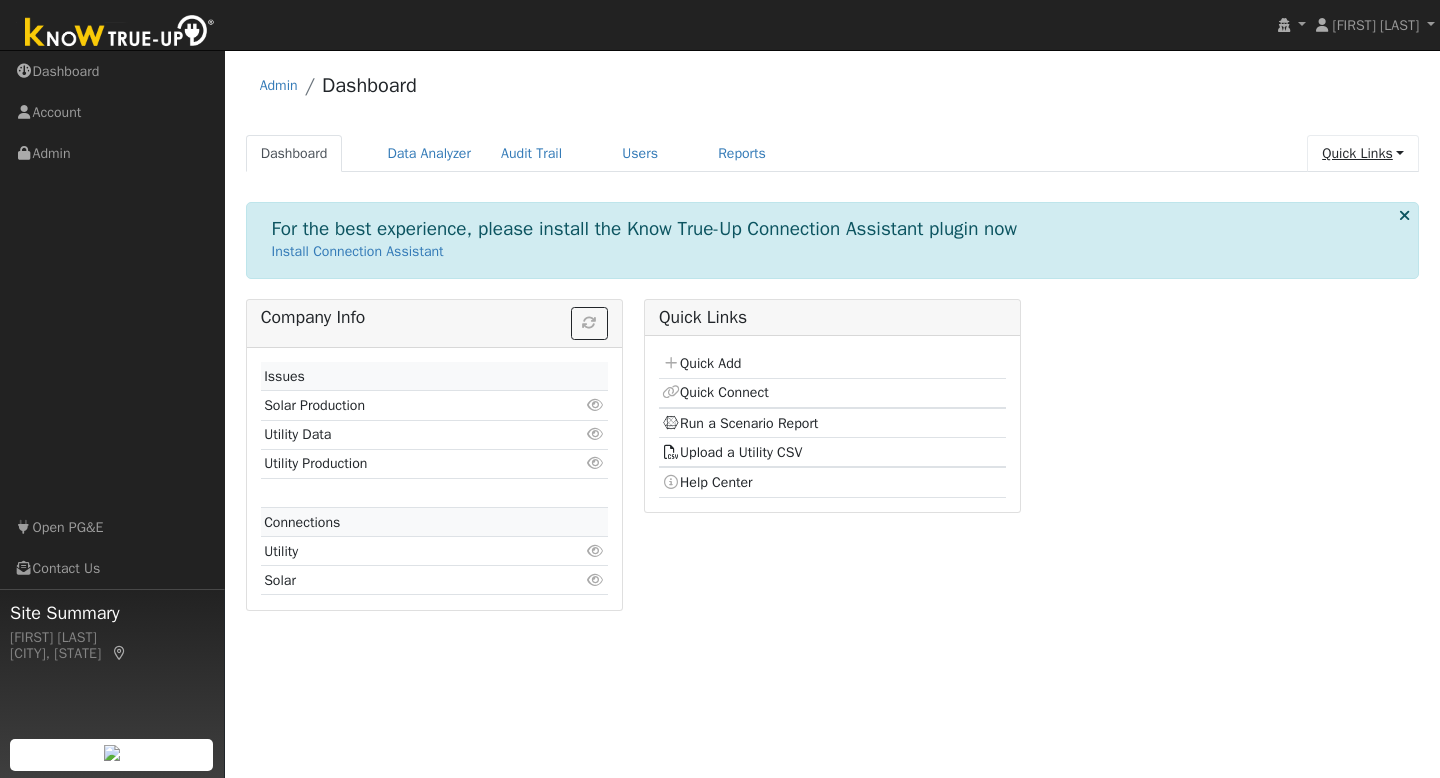 click on "Quick Links" at bounding box center [1363, 153] 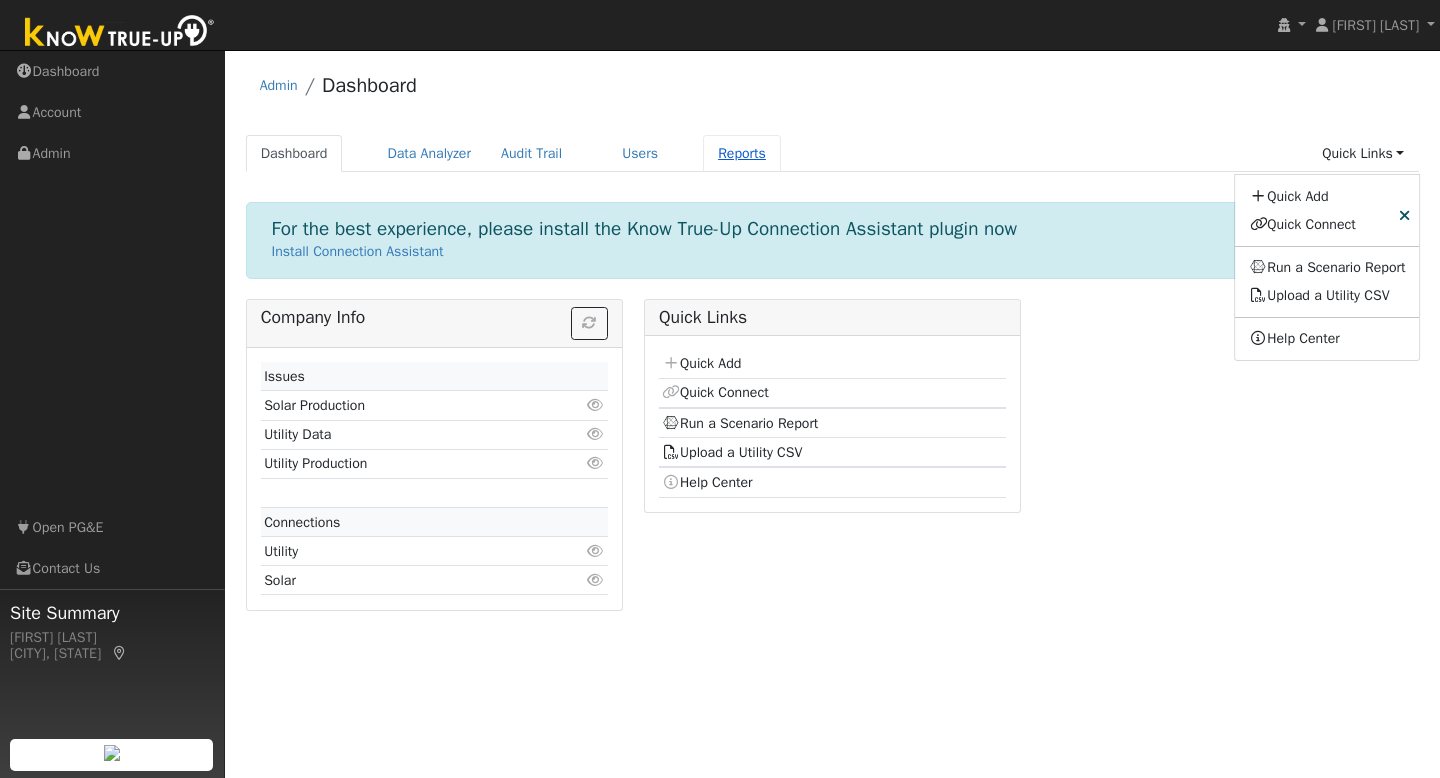 click on "Reports" at bounding box center [742, 153] 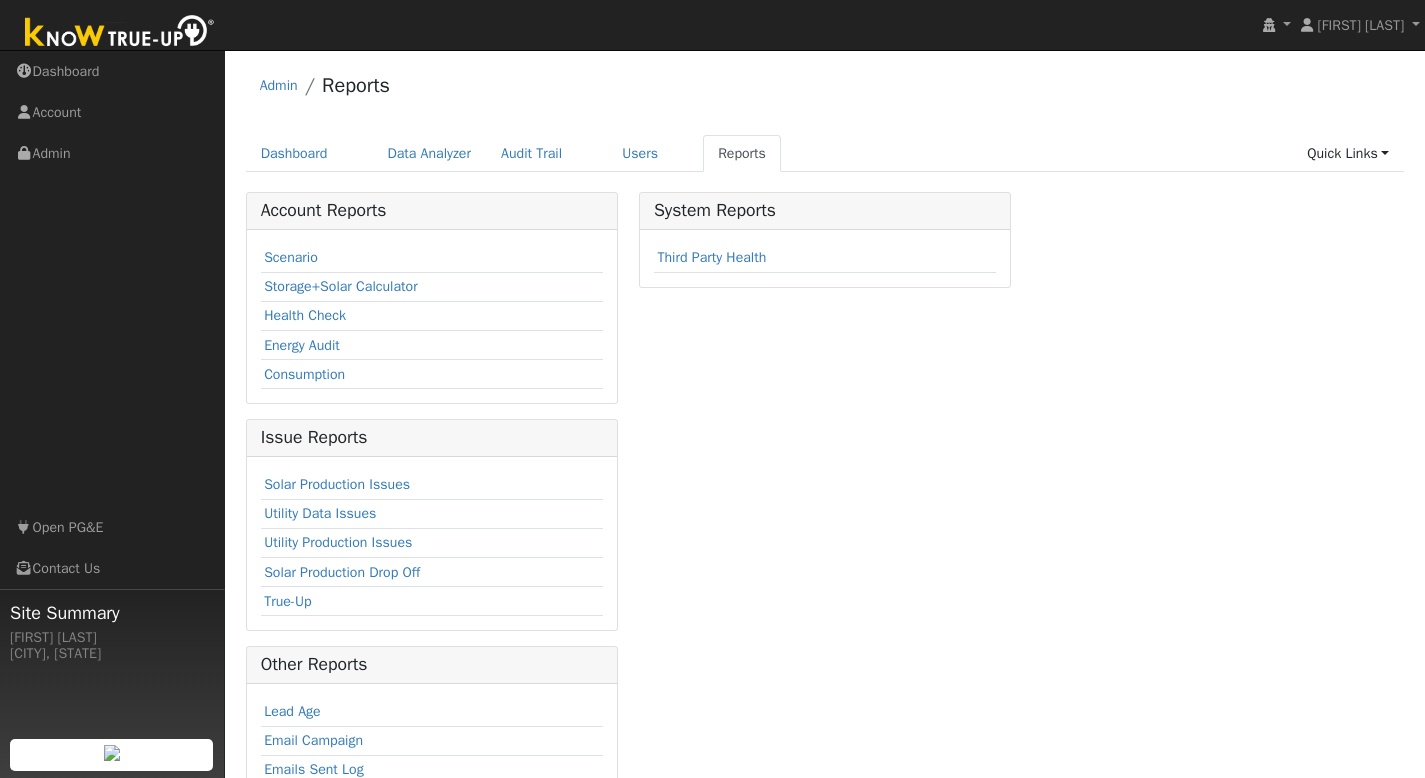 scroll, scrollTop: 0, scrollLeft: 0, axis: both 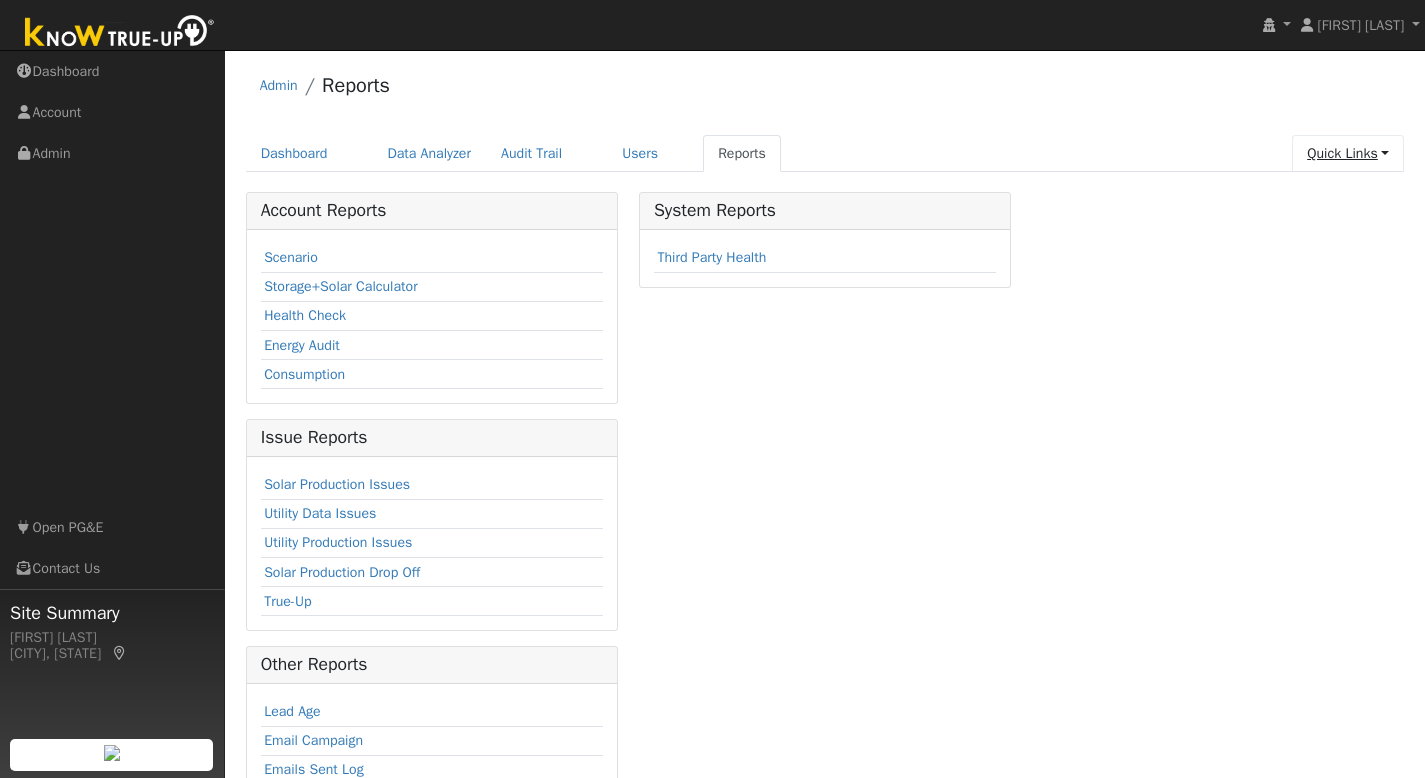 click on "Quick Links" at bounding box center (1348, 153) 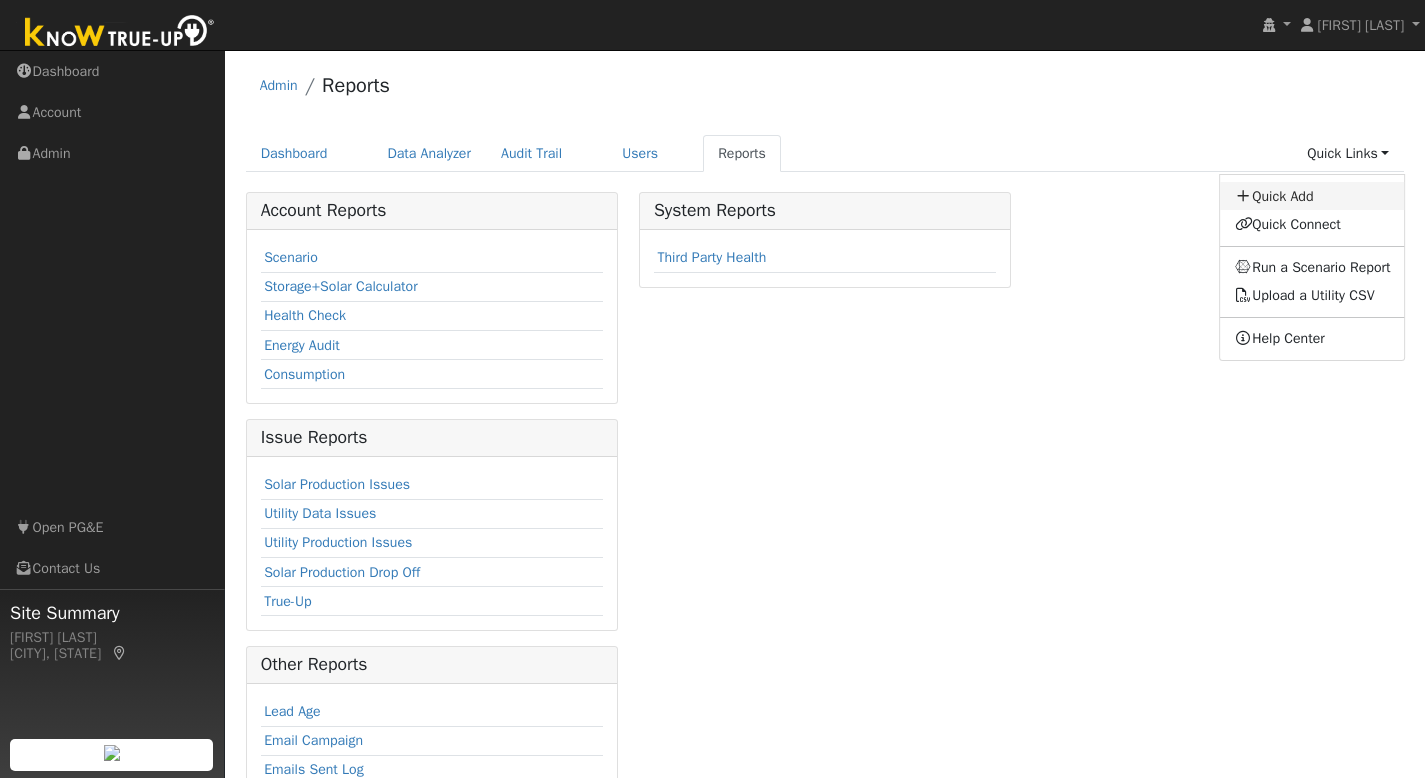 click on "Quick Add" at bounding box center (1313, 196) 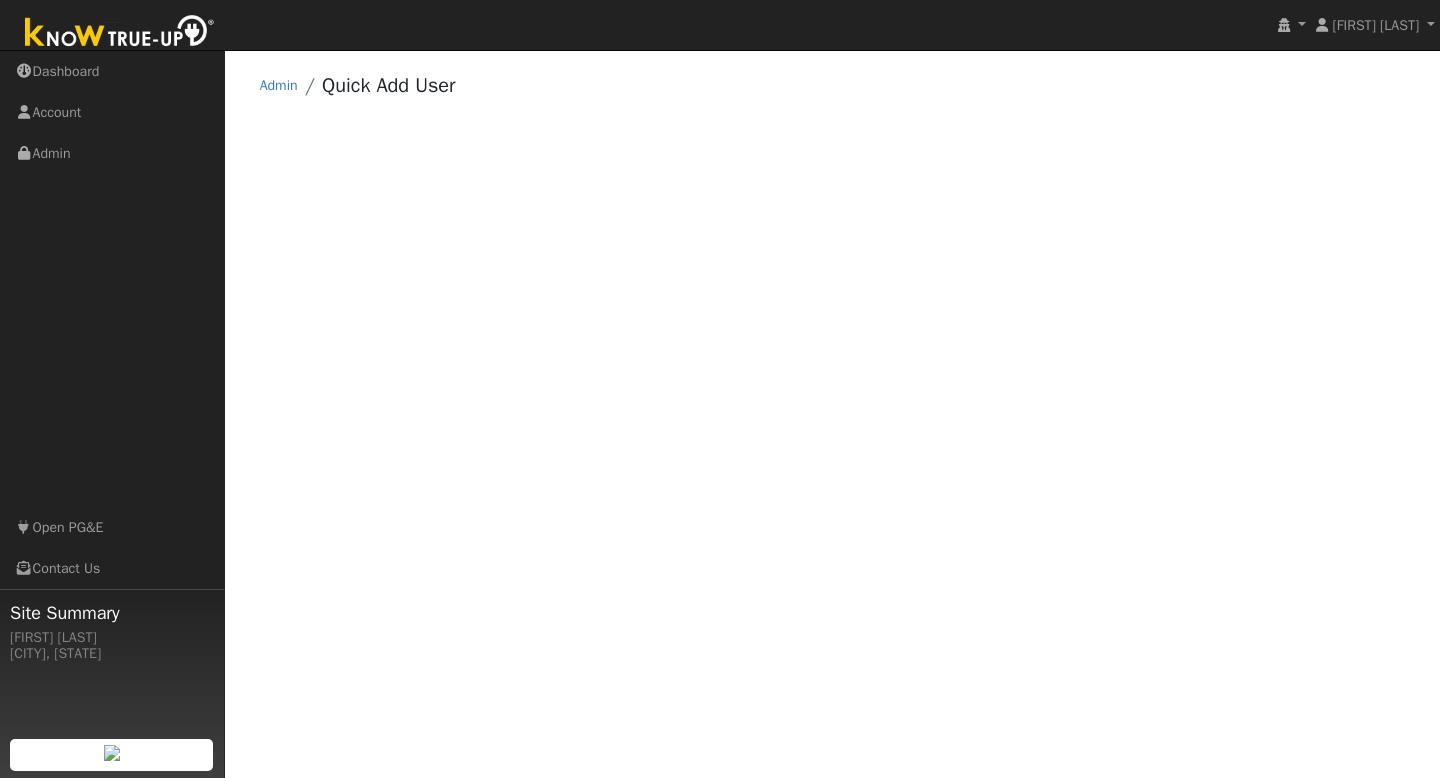 scroll, scrollTop: 0, scrollLeft: 0, axis: both 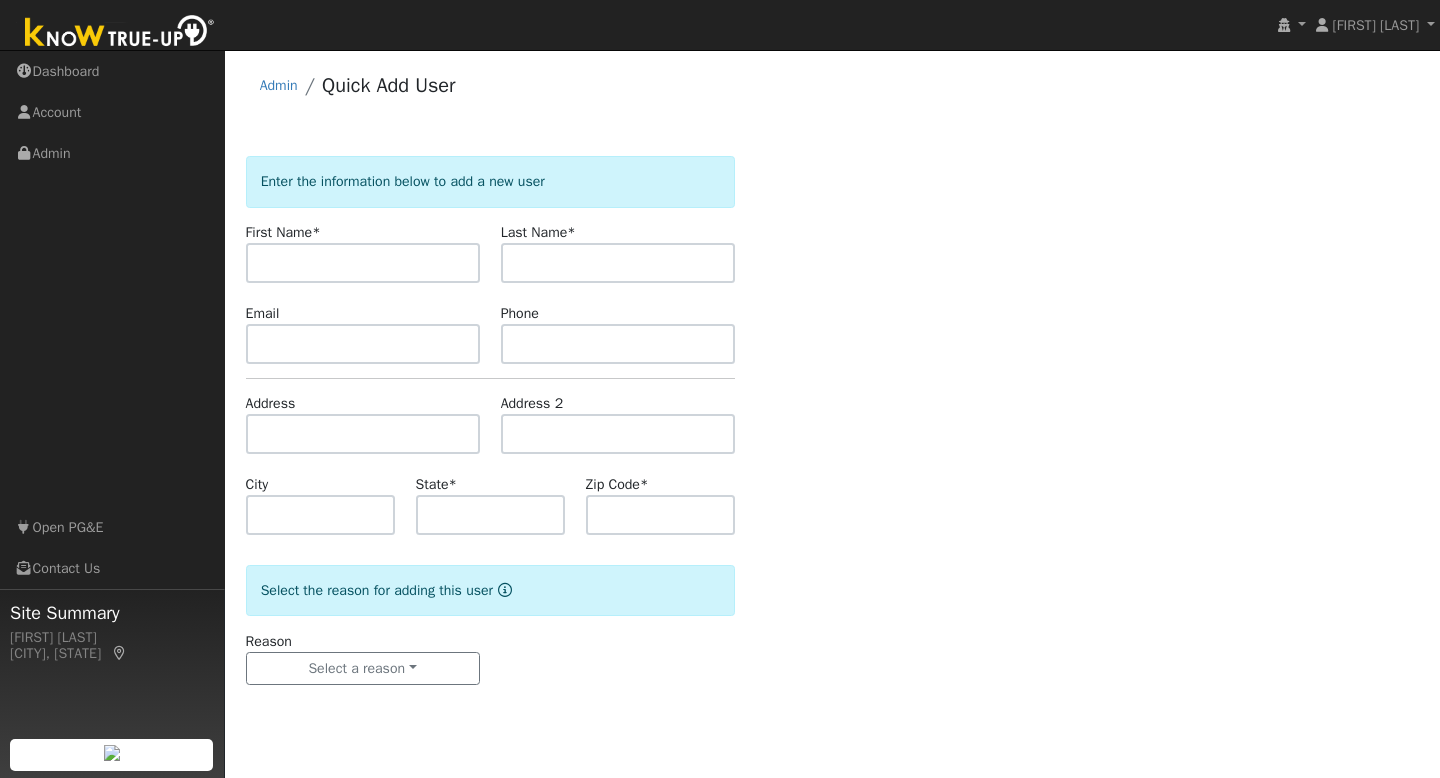 click at bounding box center (363, 263) 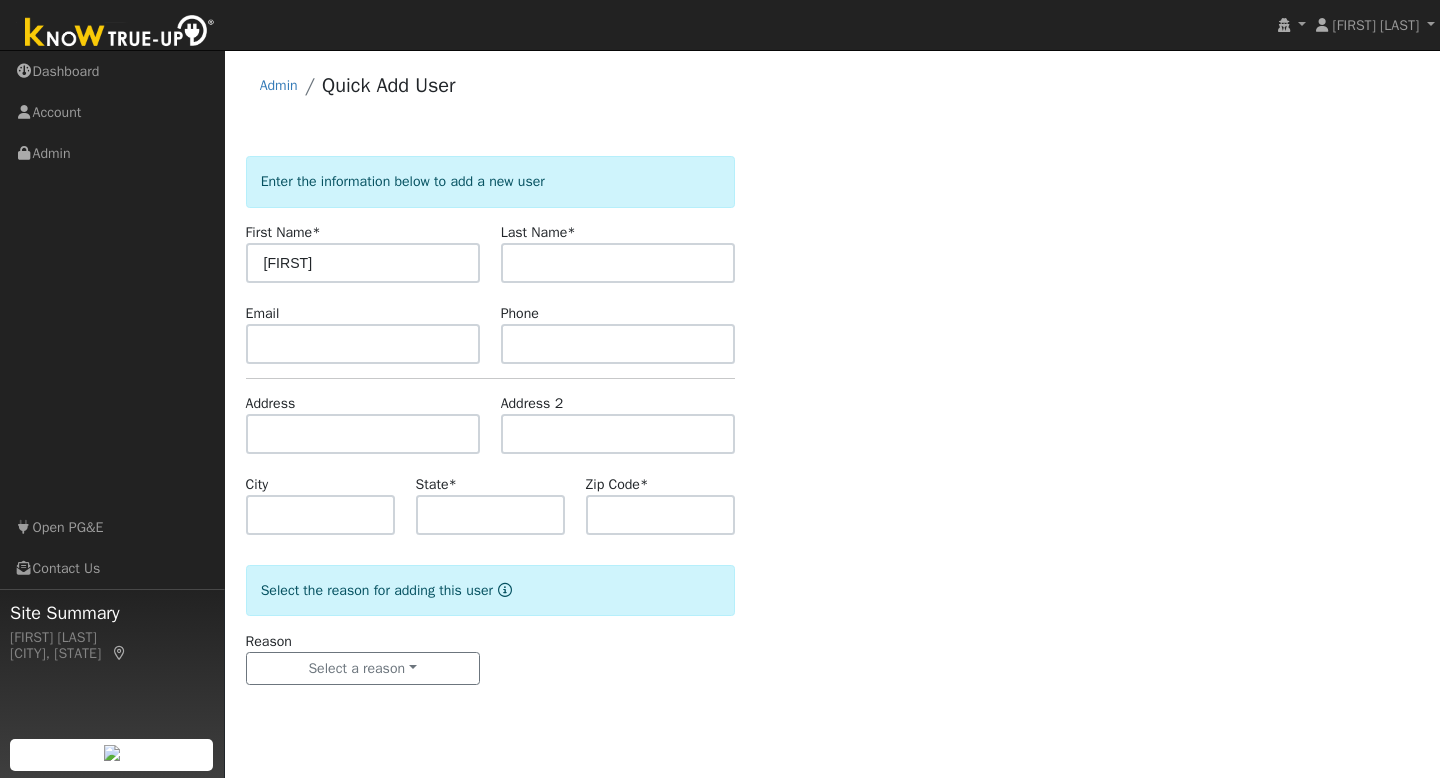 type on "[FIRST]" 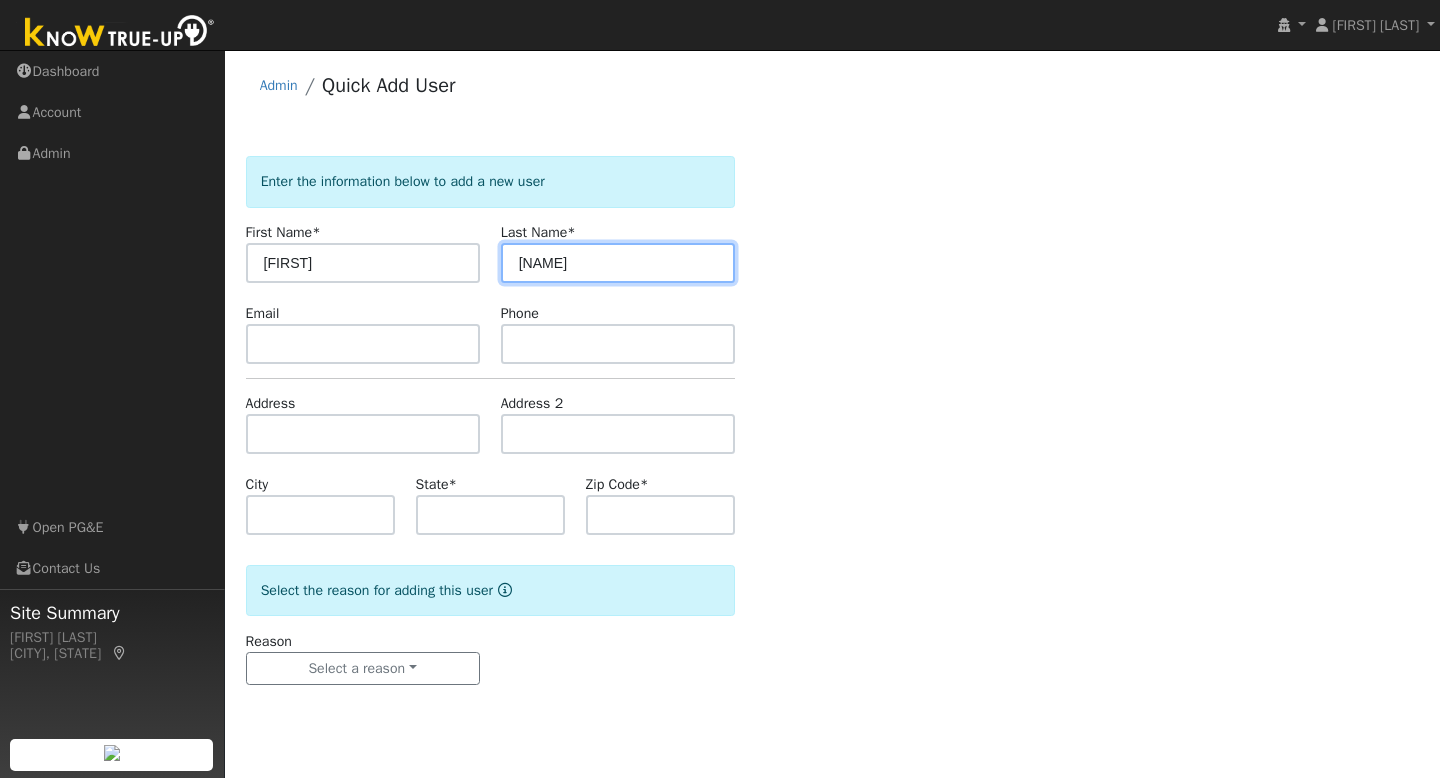 type on "Gula" 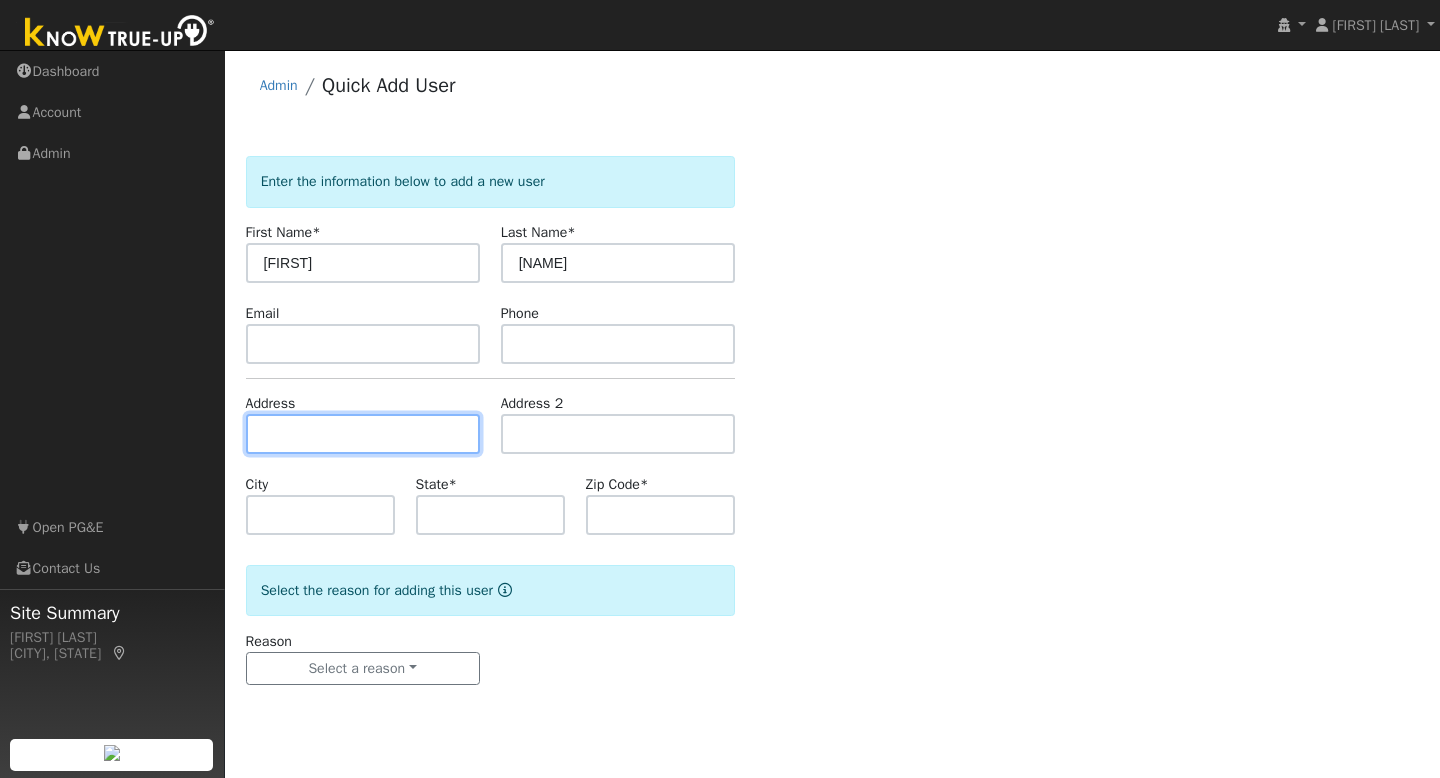 click at bounding box center [363, 434] 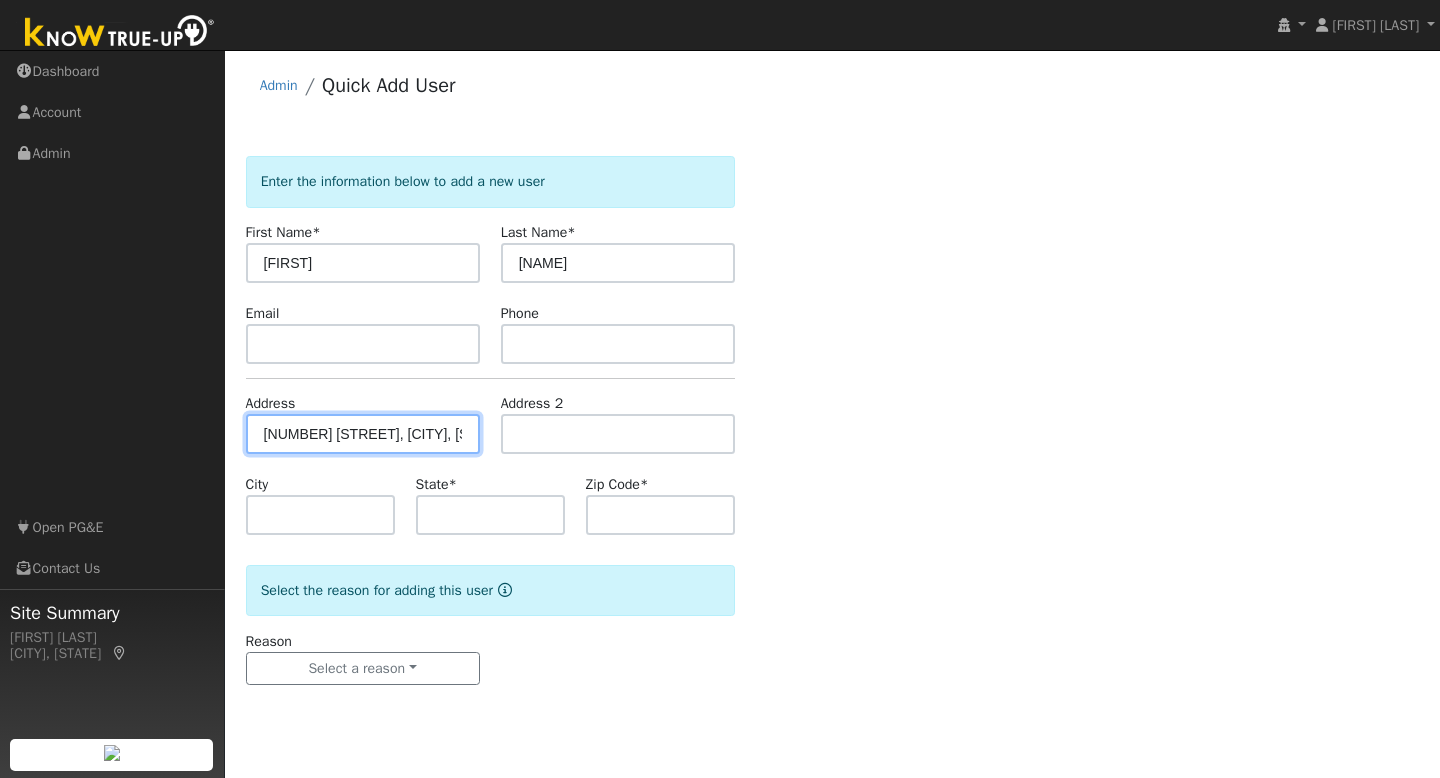 scroll, scrollTop: 0, scrollLeft: 25, axis: horizontal 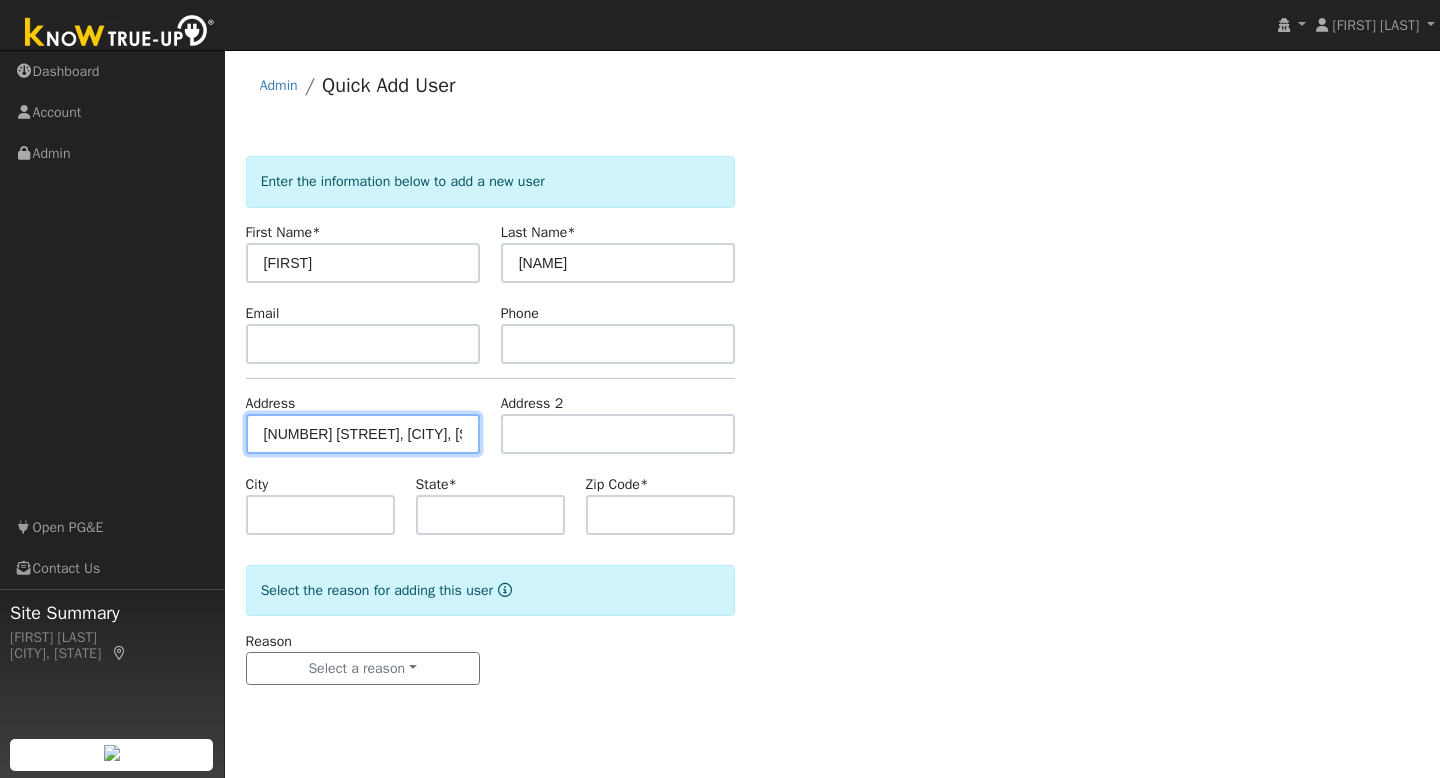 type on "4504 Granite Drive" 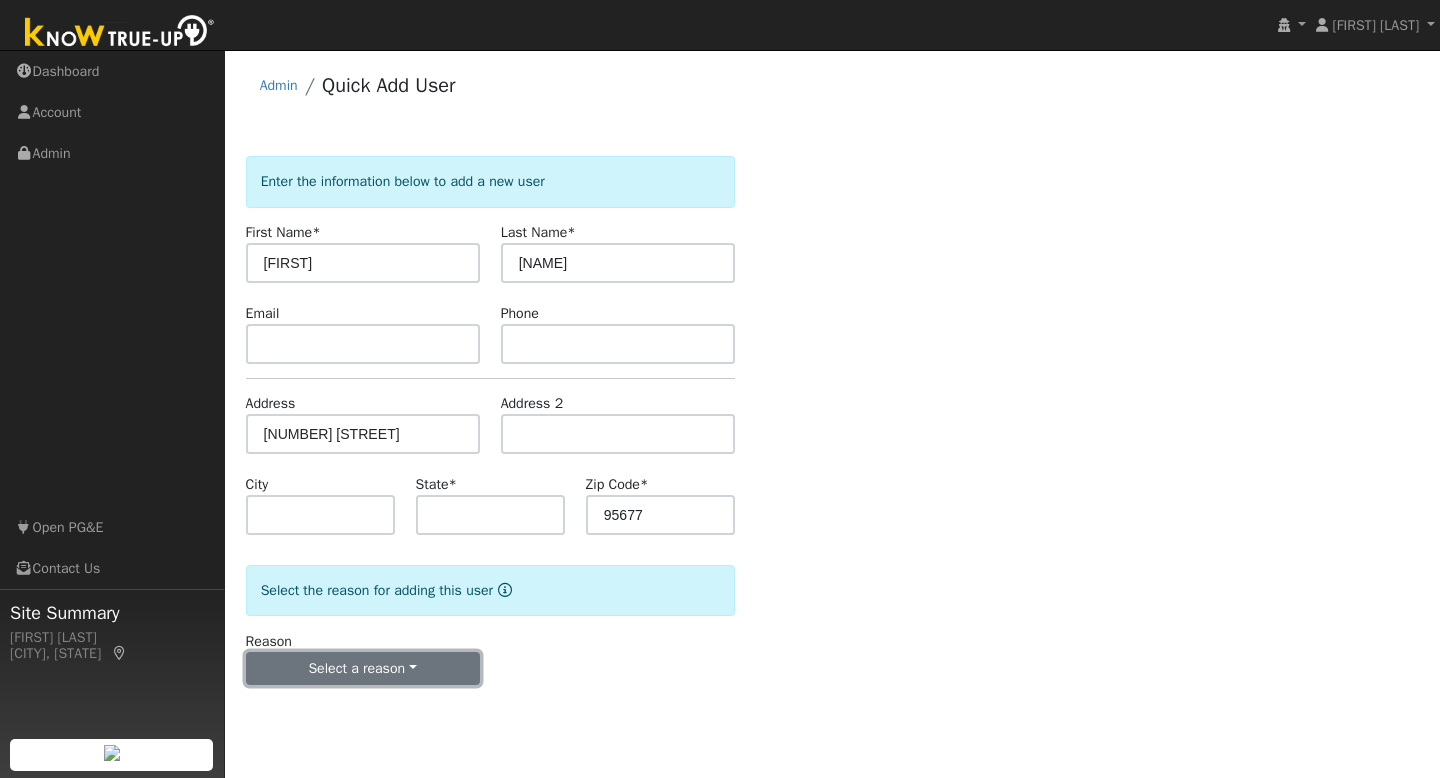 click on "Select a reason" at bounding box center (363, 669) 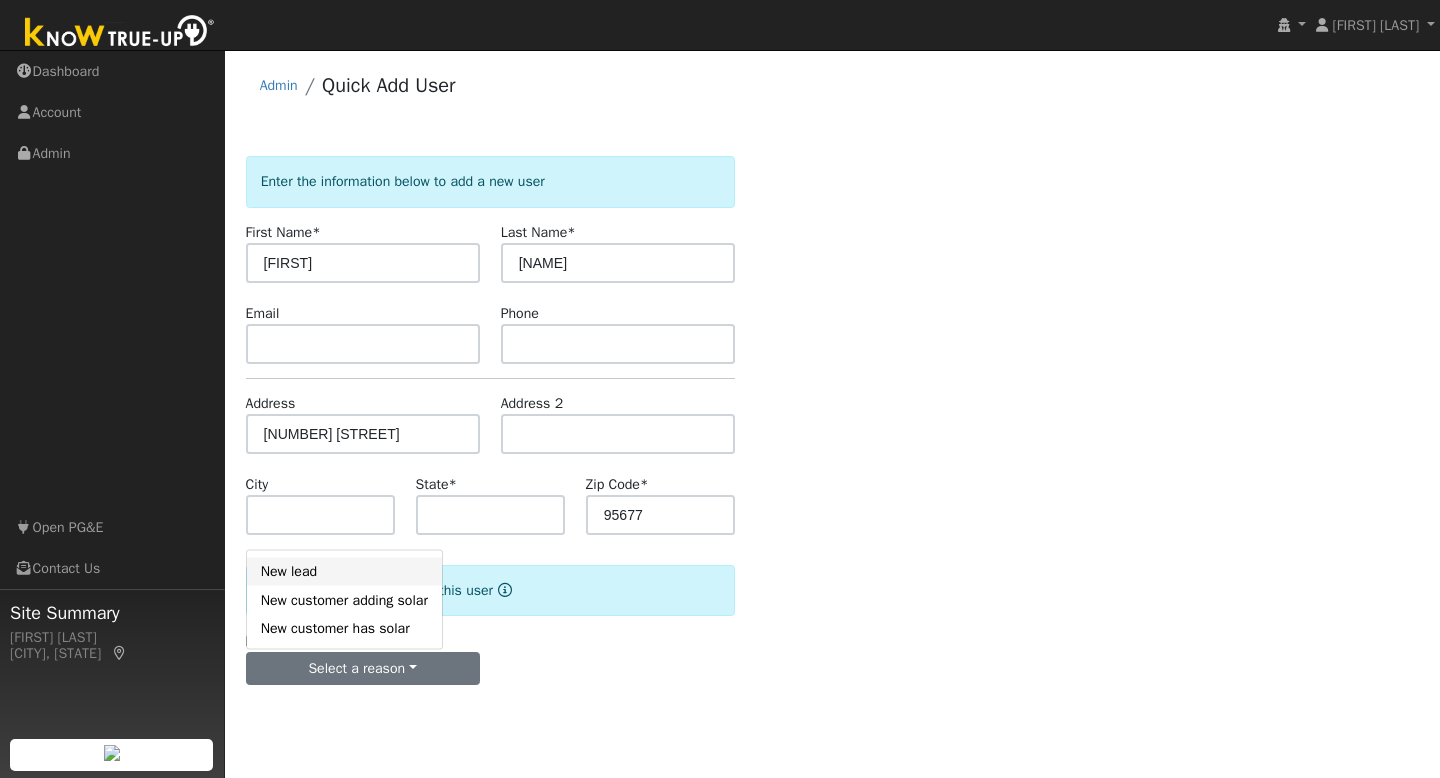 click on "New lead" at bounding box center (344, 571) 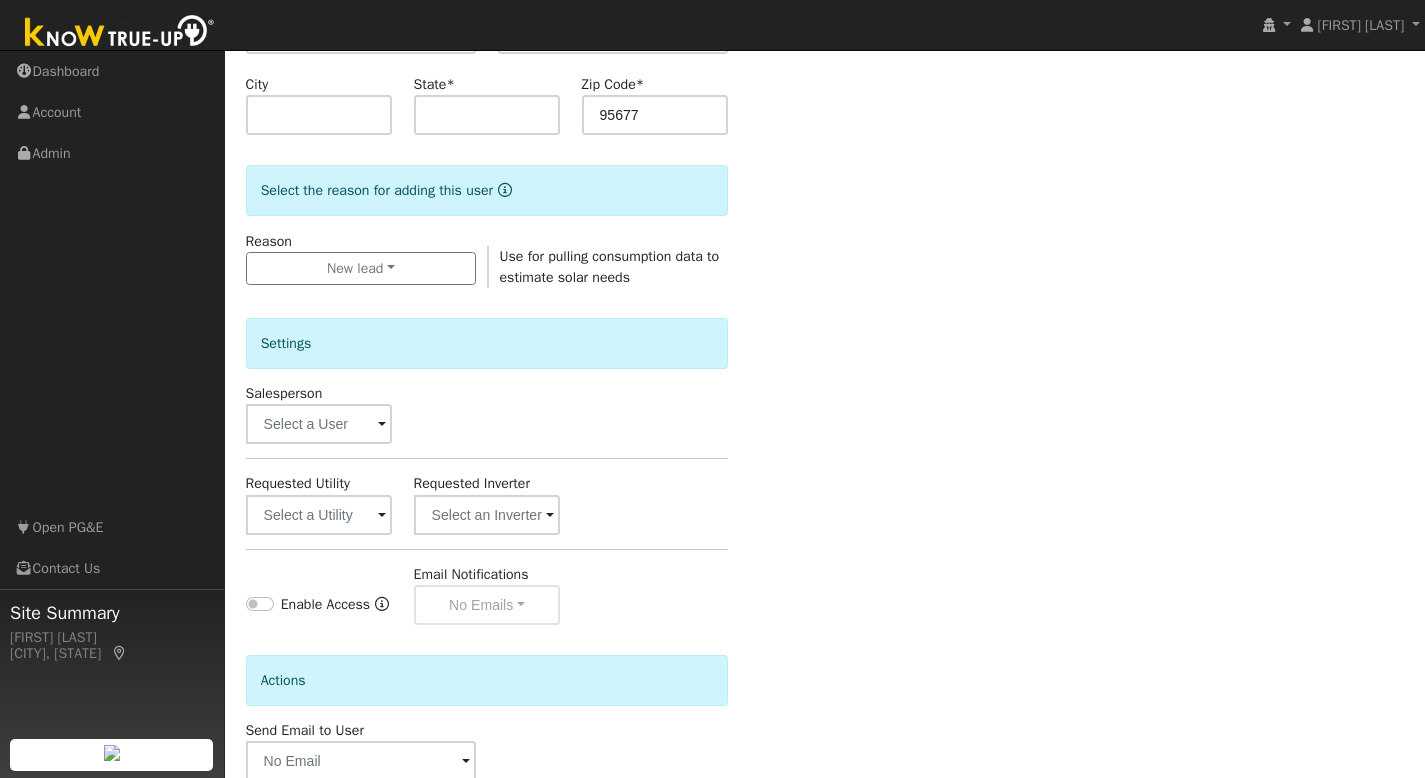 scroll, scrollTop: 400, scrollLeft: 0, axis: vertical 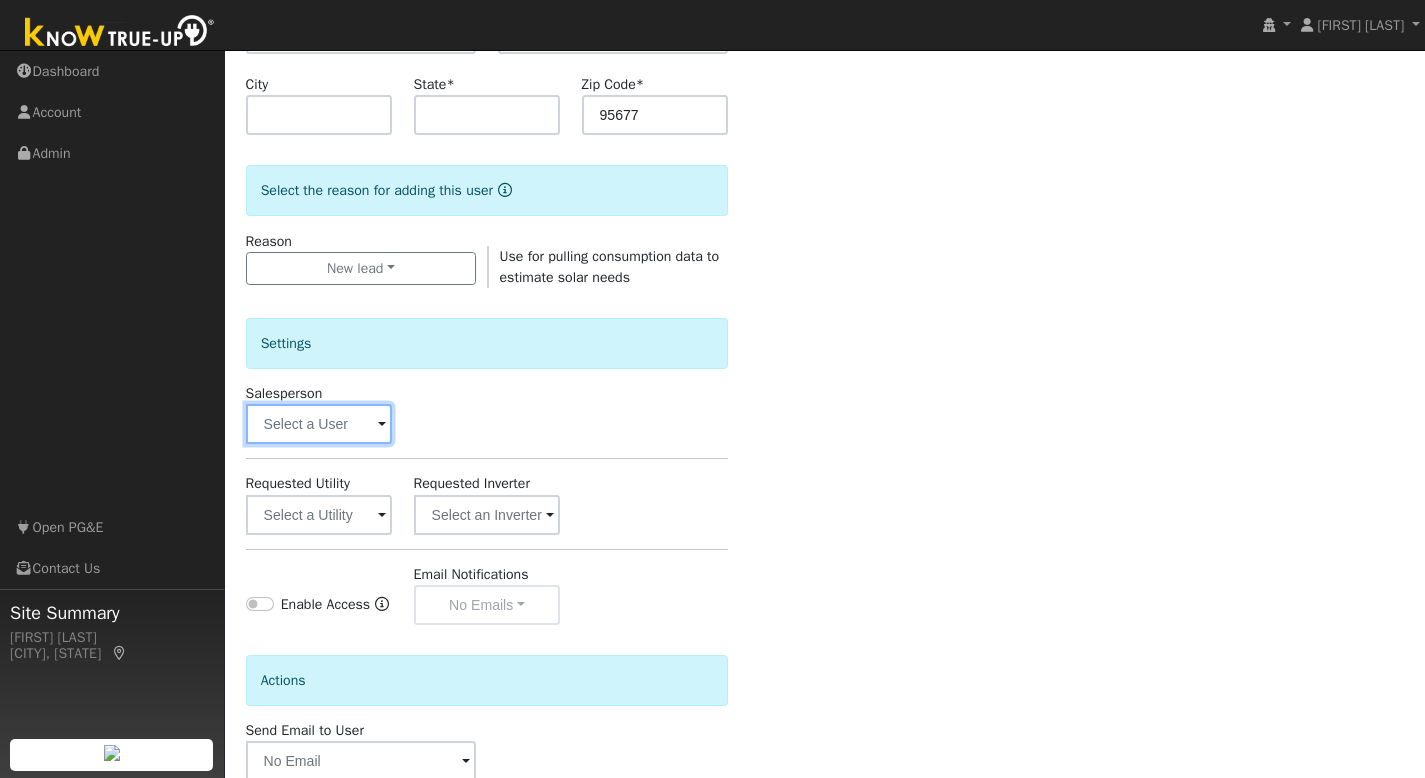 click at bounding box center [319, 424] 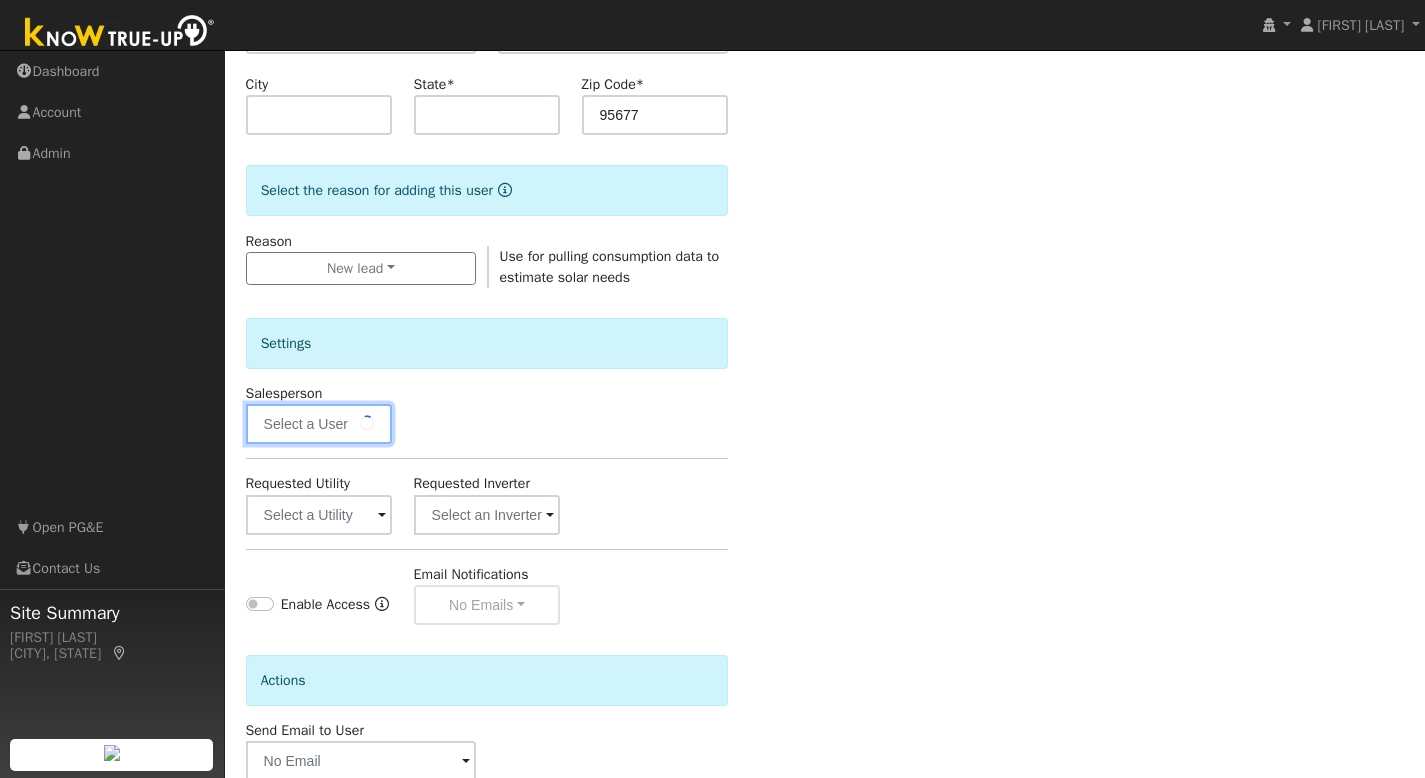 click at bounding box center (319, 424) 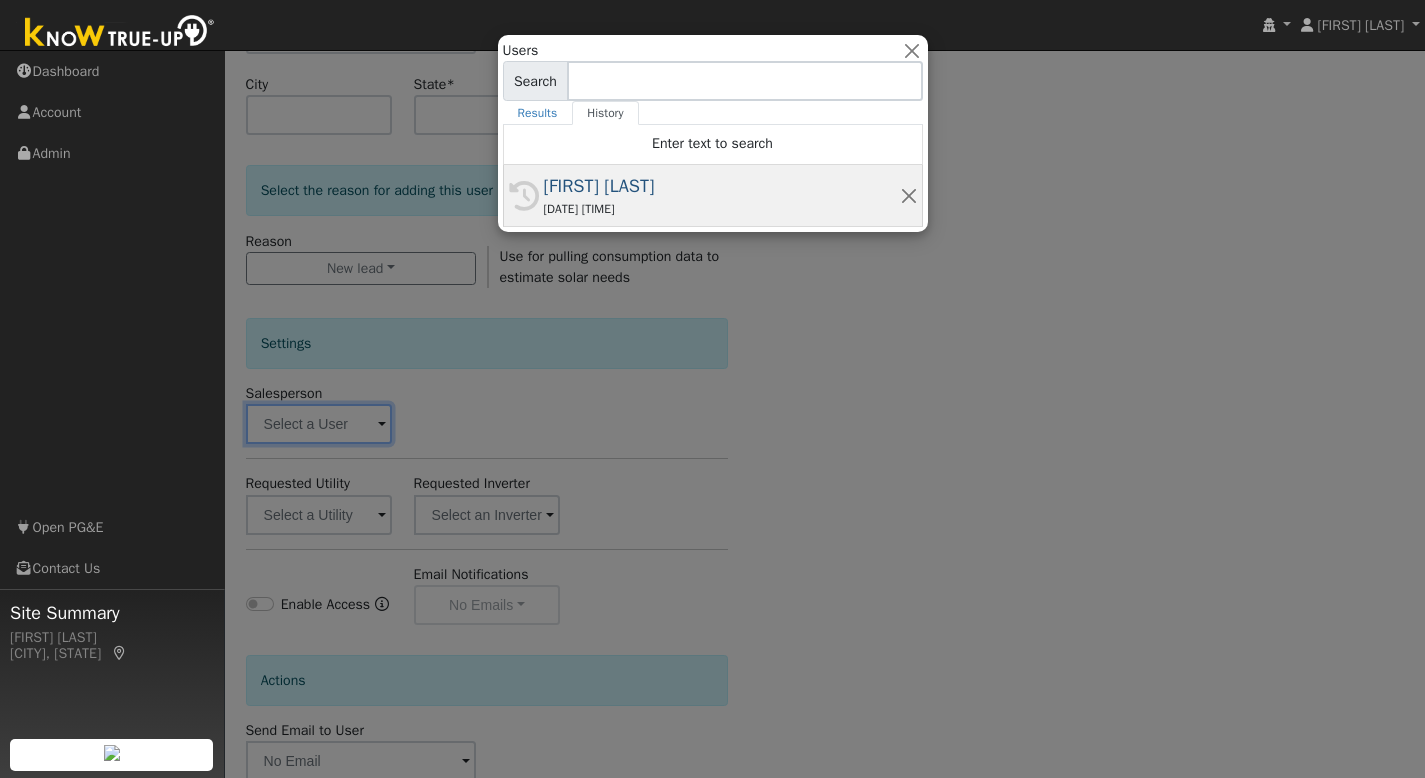 click on "[FIRST] [LAST]" at bounding box center [722, 186] 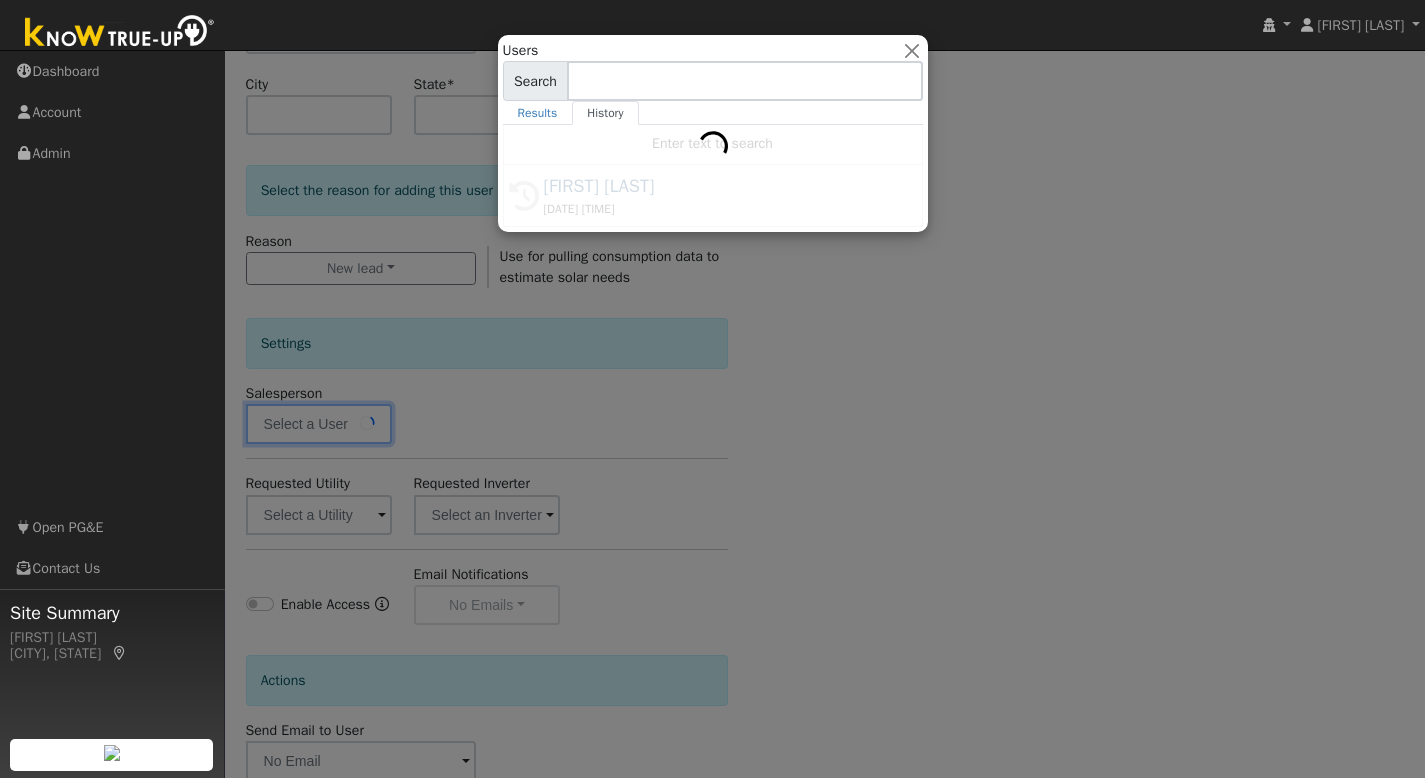 type on "[FIRST] [LAST]" 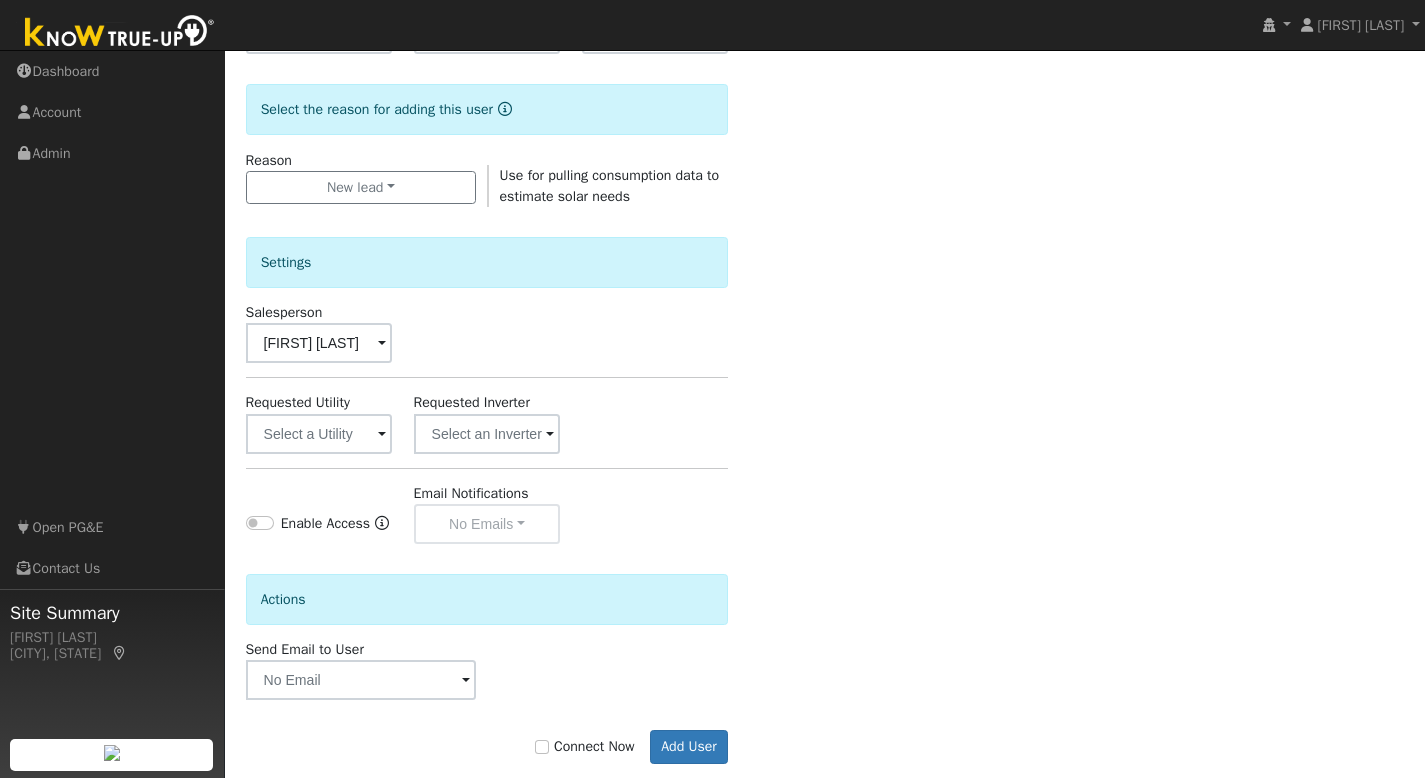 scroll, scrollTop: 530, scrollLeft: 0, axis: vertical 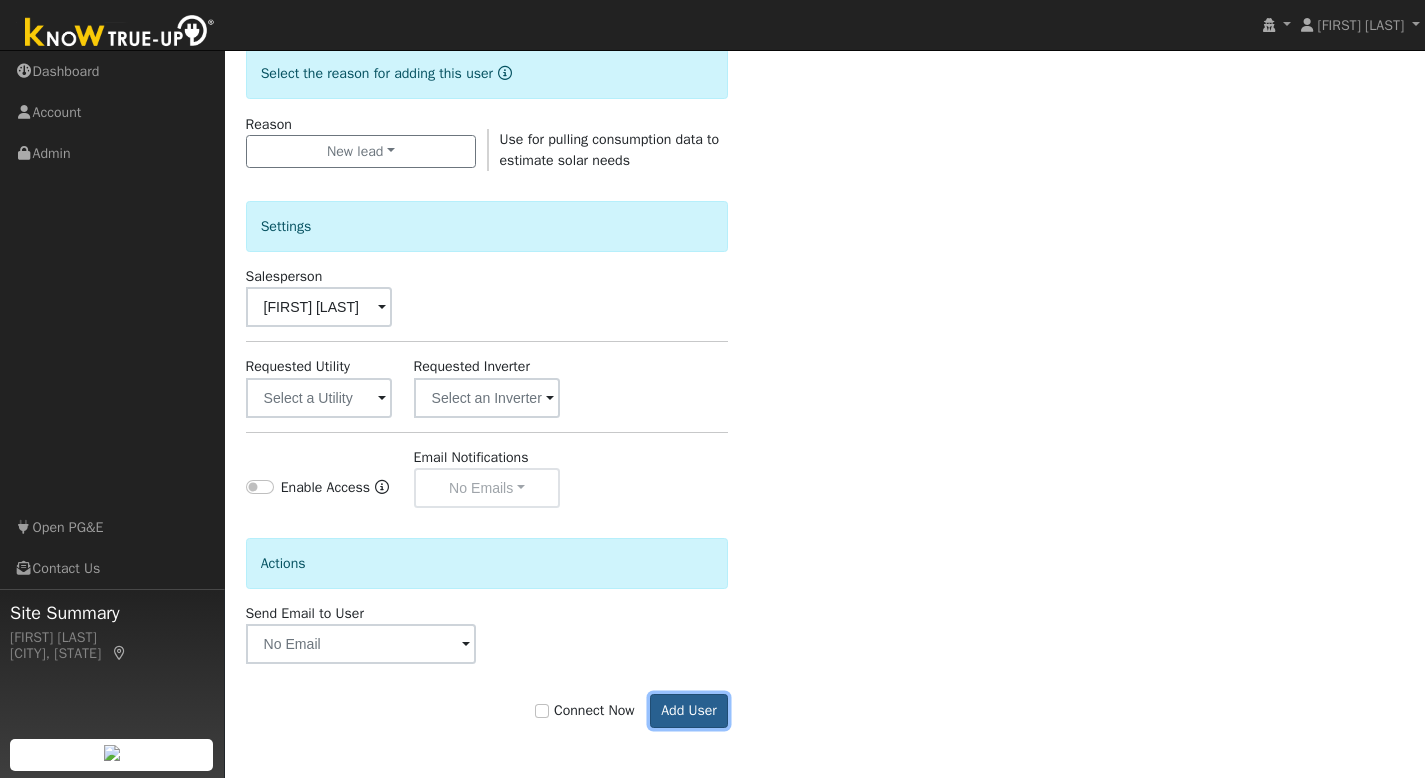 click on "Add User" at bounding box center [689, 711] 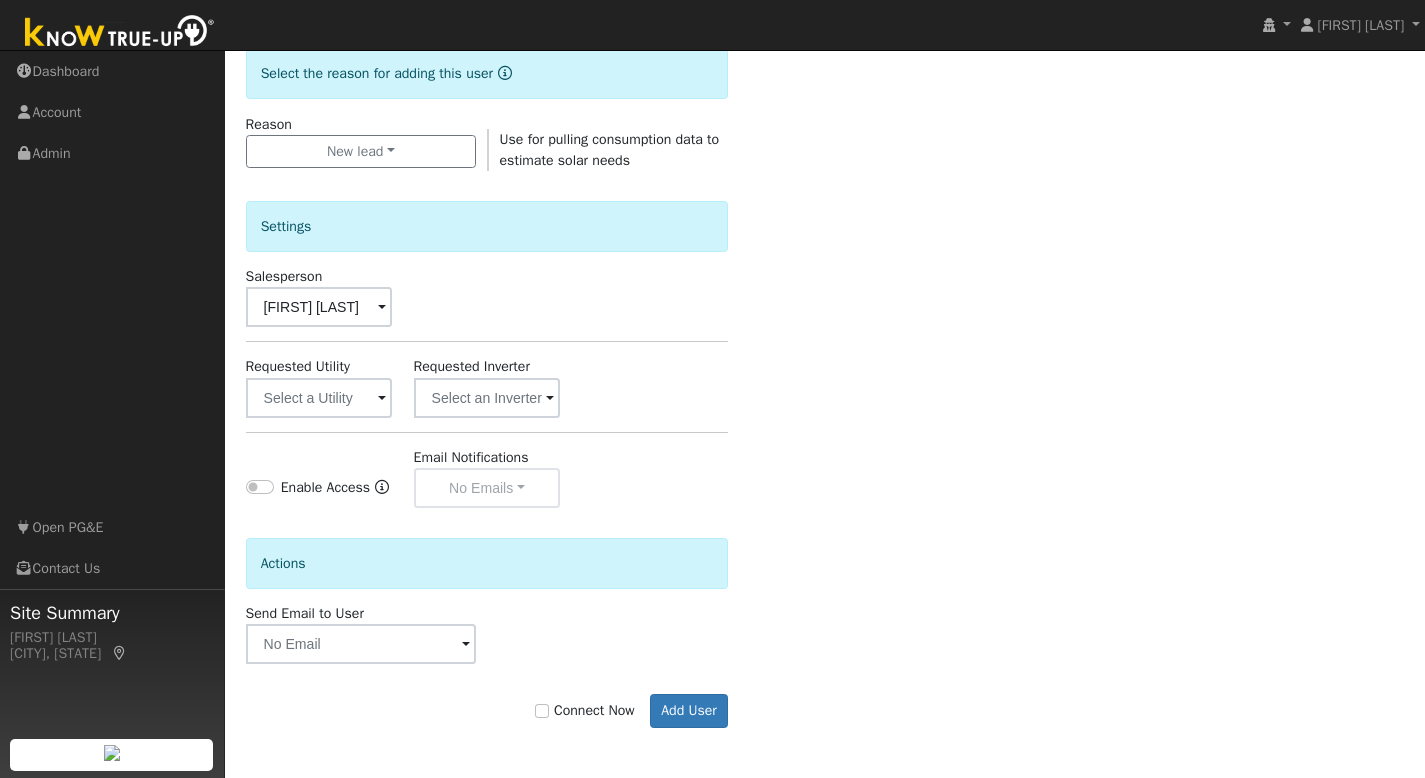 scroll, scrollTop: 517, scrollLeft: 0, axis: vertical 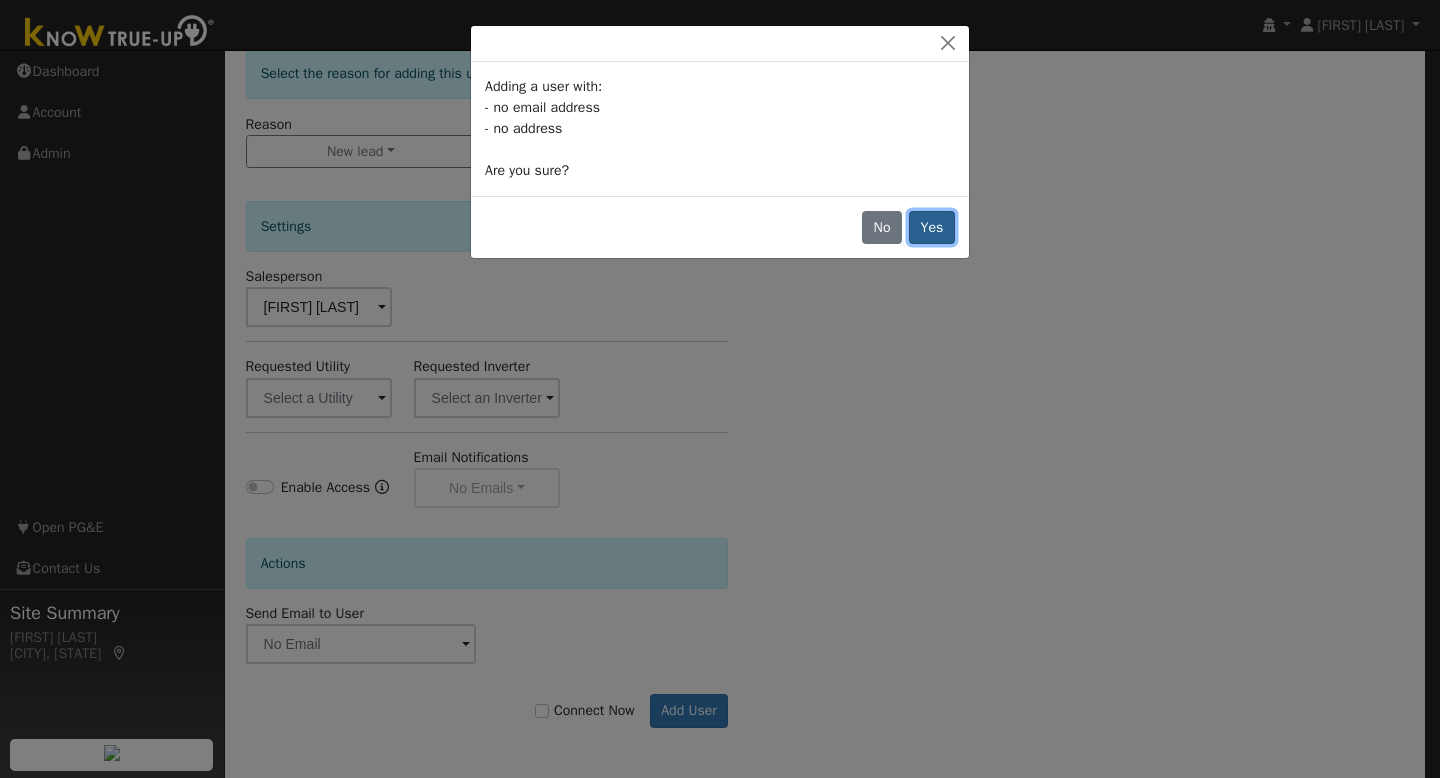 click on "Yes" at bounding box center (932, 228) 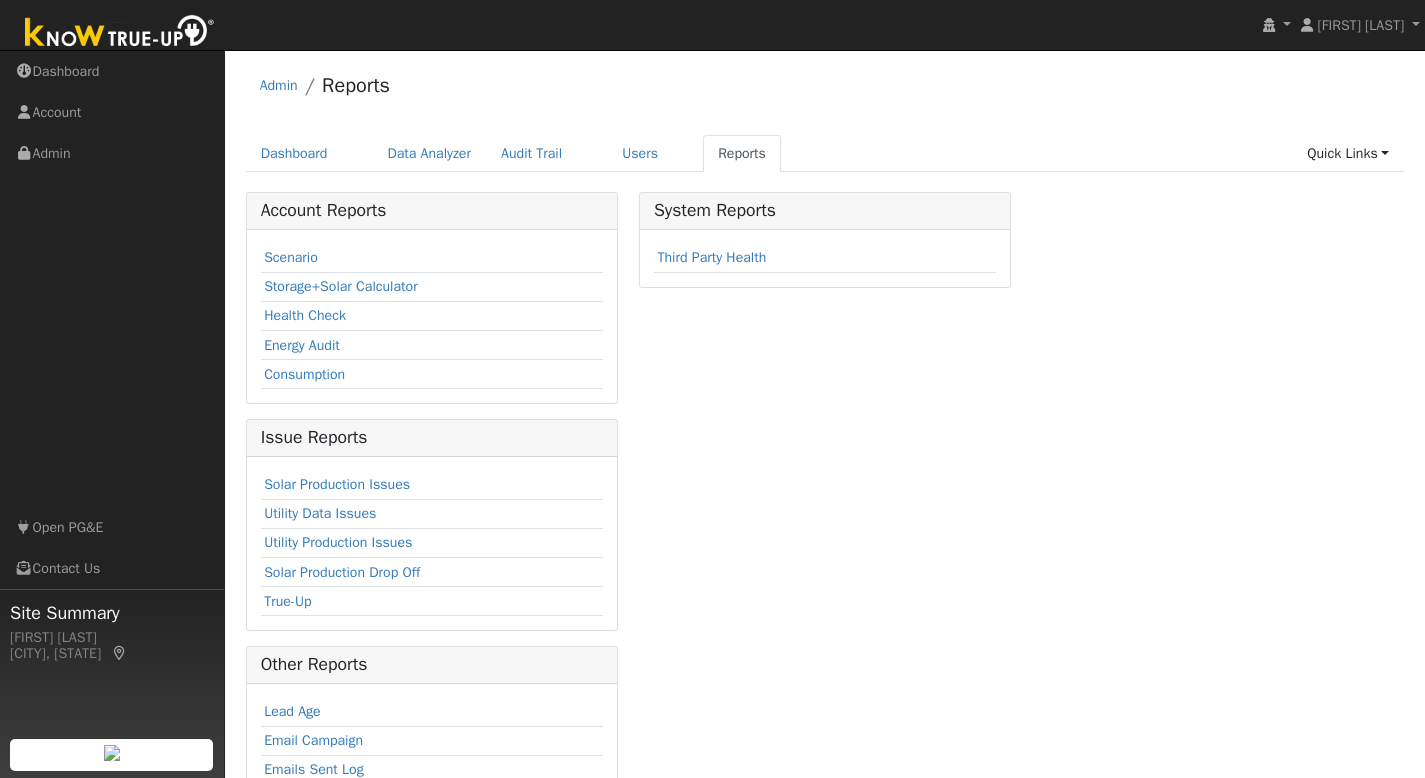 scroll, scrollTop: 0, scrollLeft: 0, axis: both 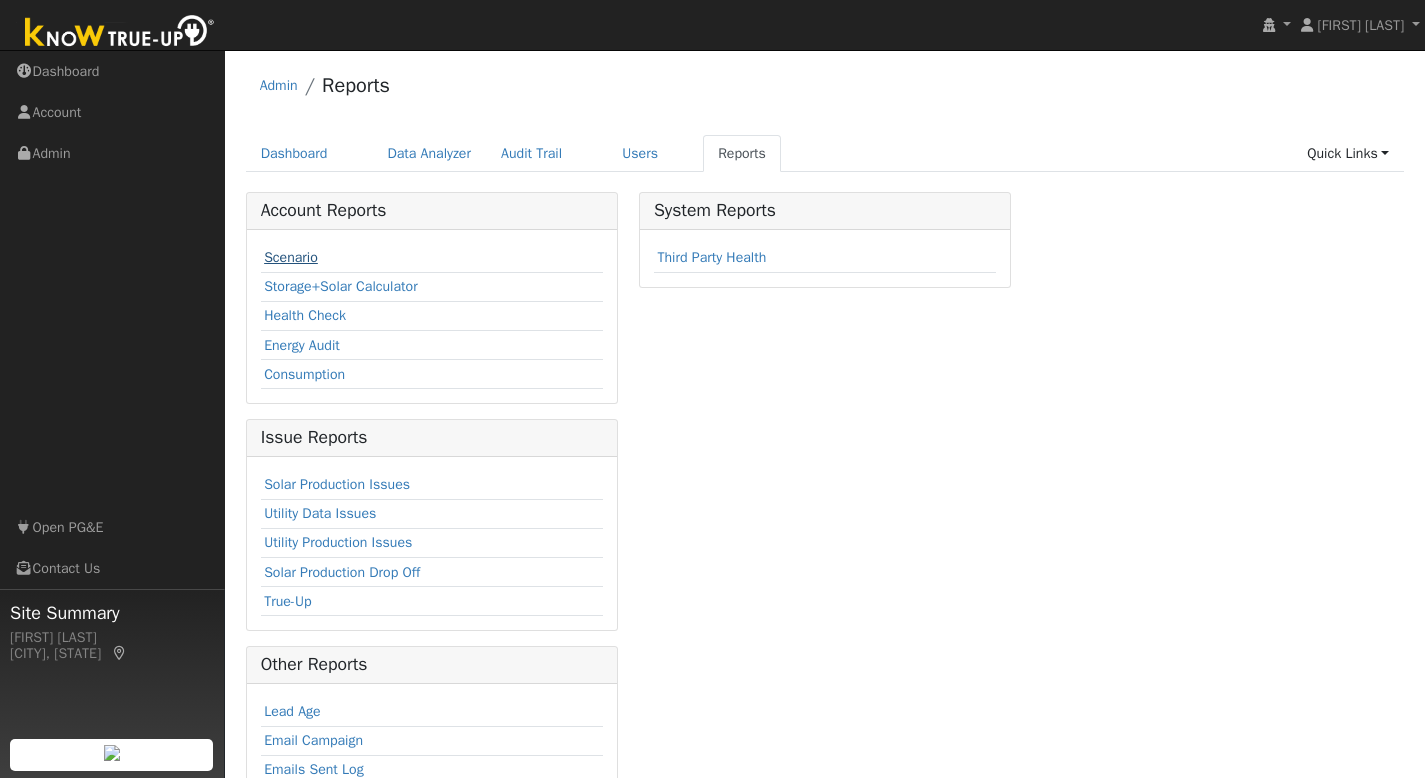 click on "Scenario" at bounding box center [291, 257] 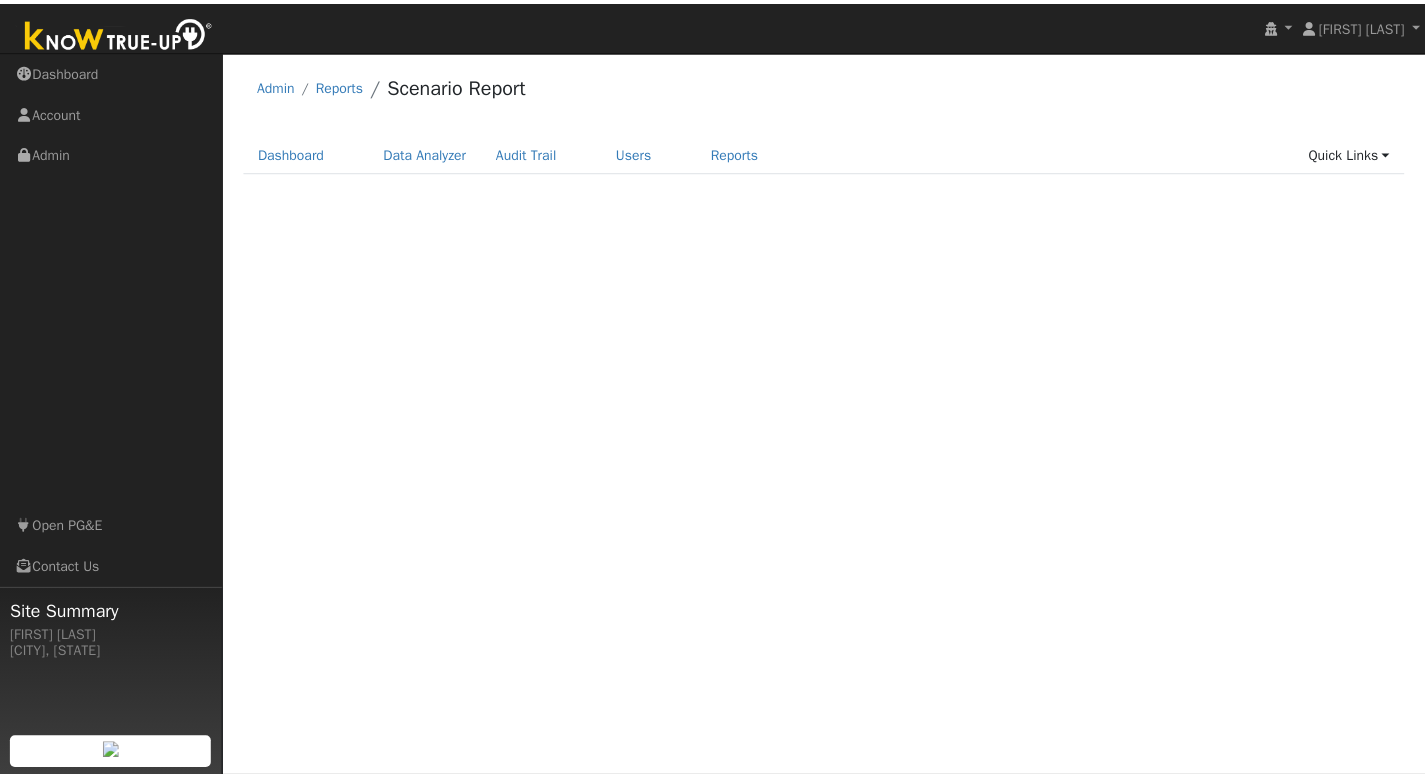 scroll, scrollTop: 0, scrollLeft: 0, axis: both 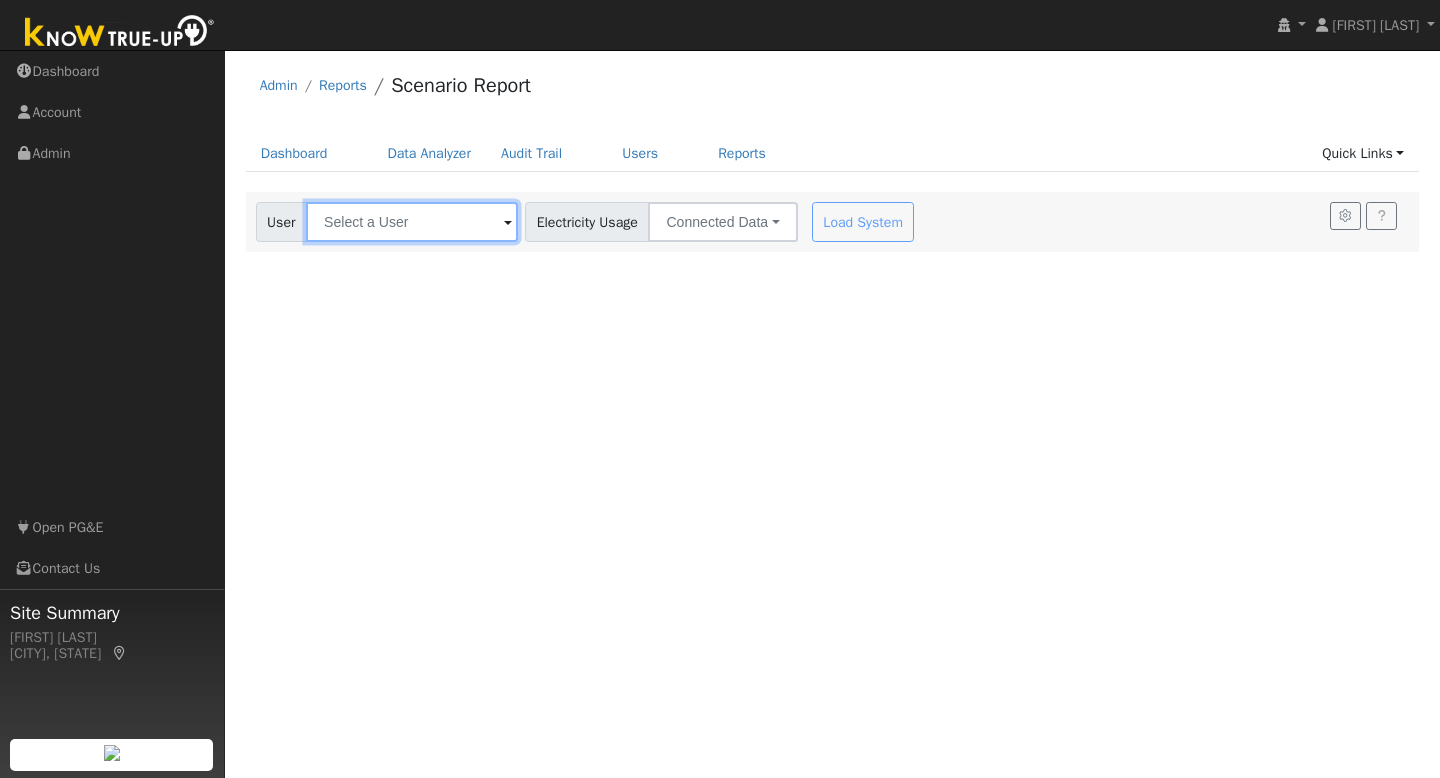 click at bounding box center [412, 222] 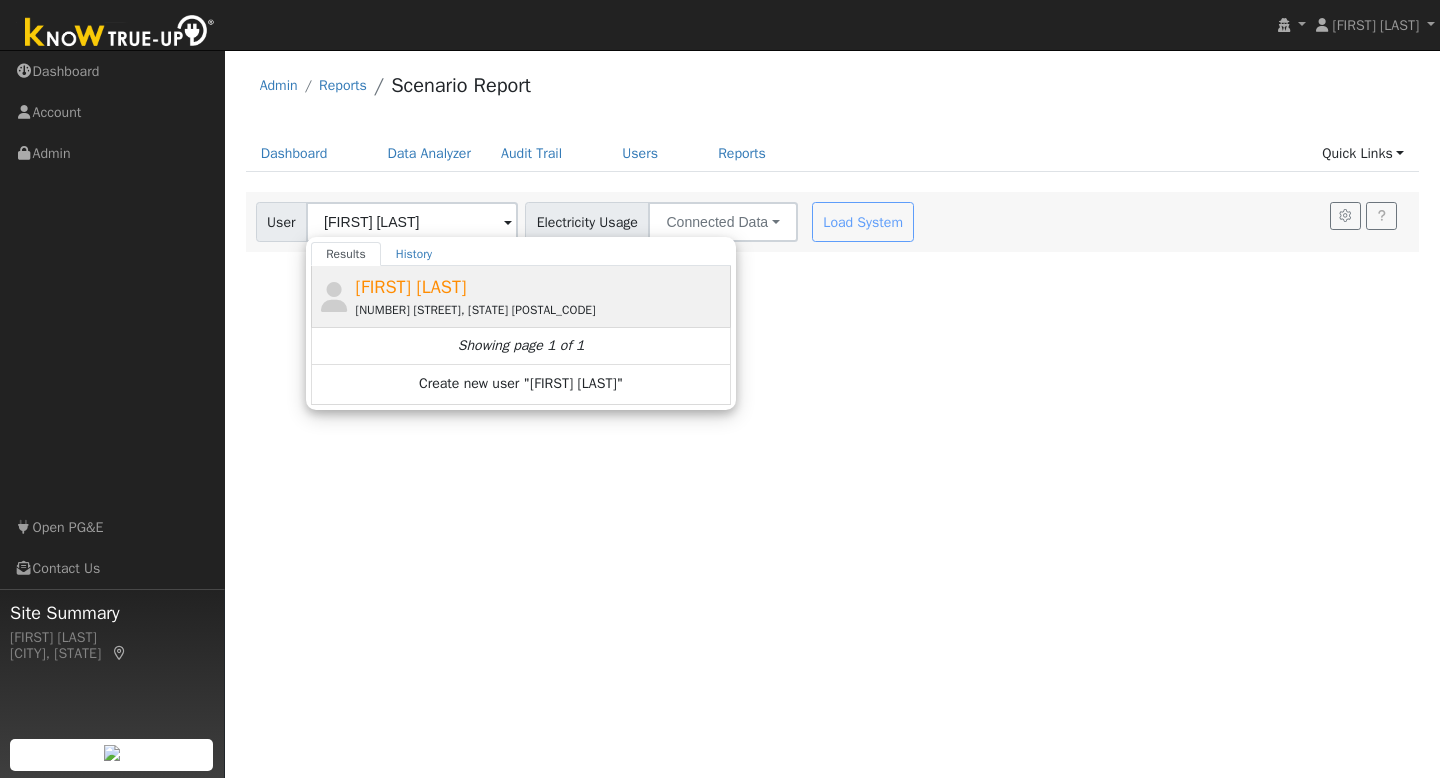 click on "[NUMBER] [STREET], [STATE] [POSTAL_CODE]" at bounding box center (541, 310) 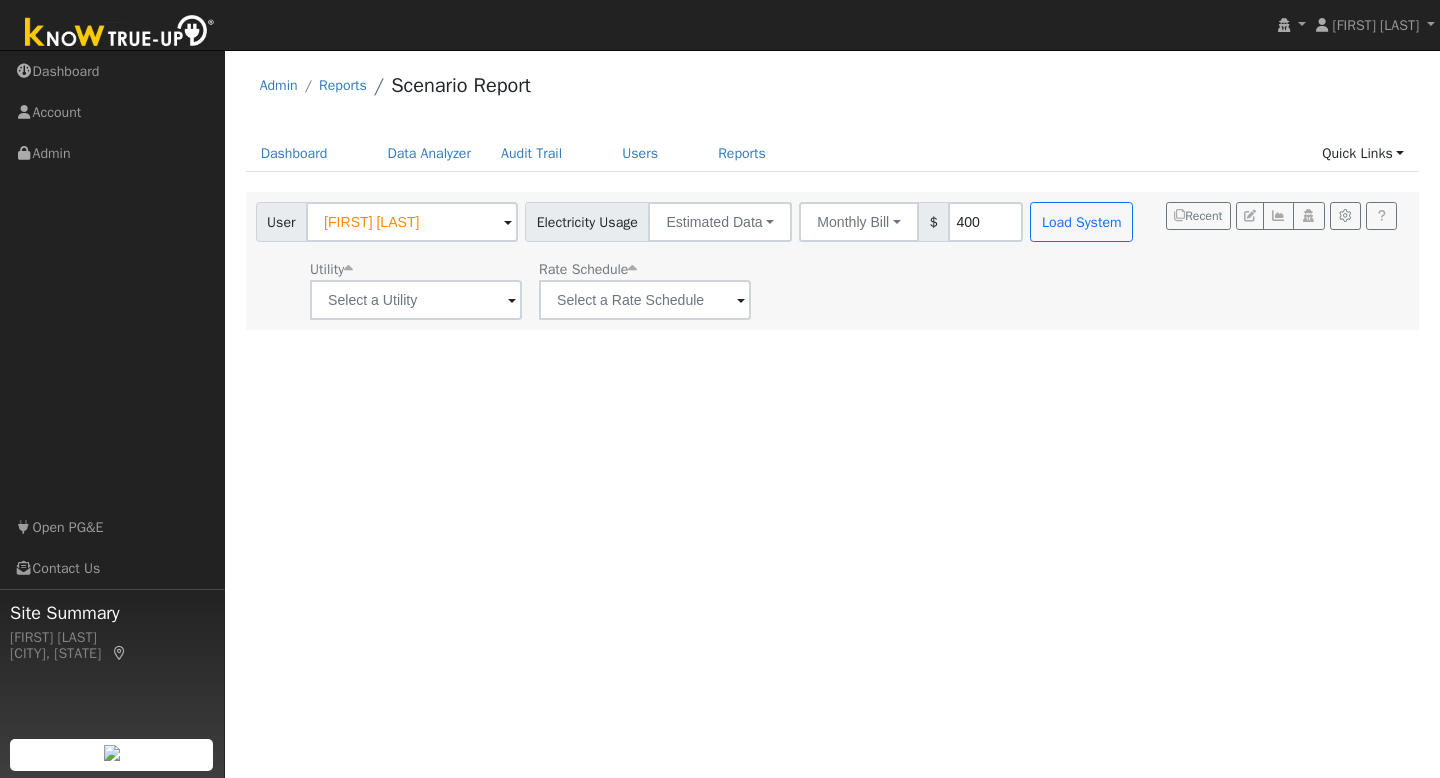 type on "400" 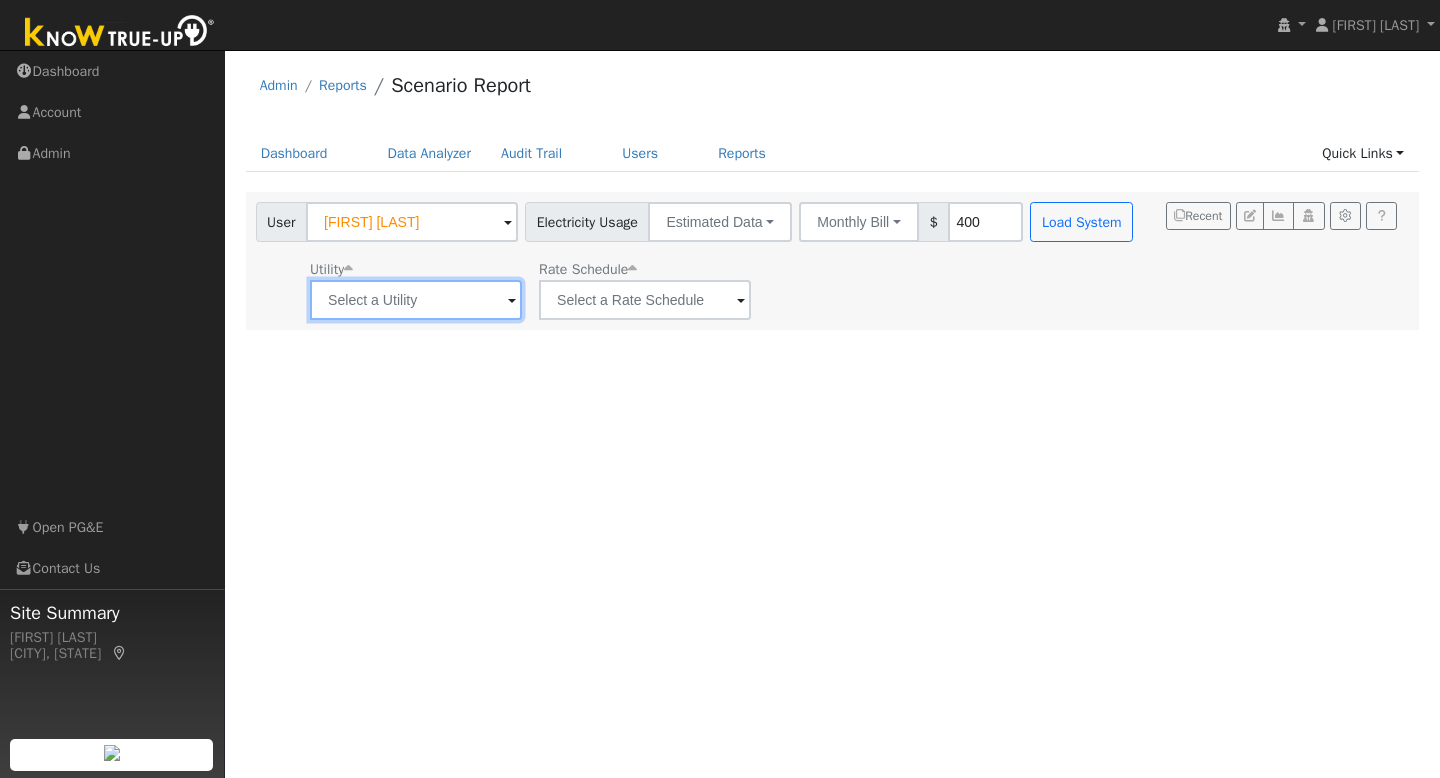 click at bounding box center (416, 300) 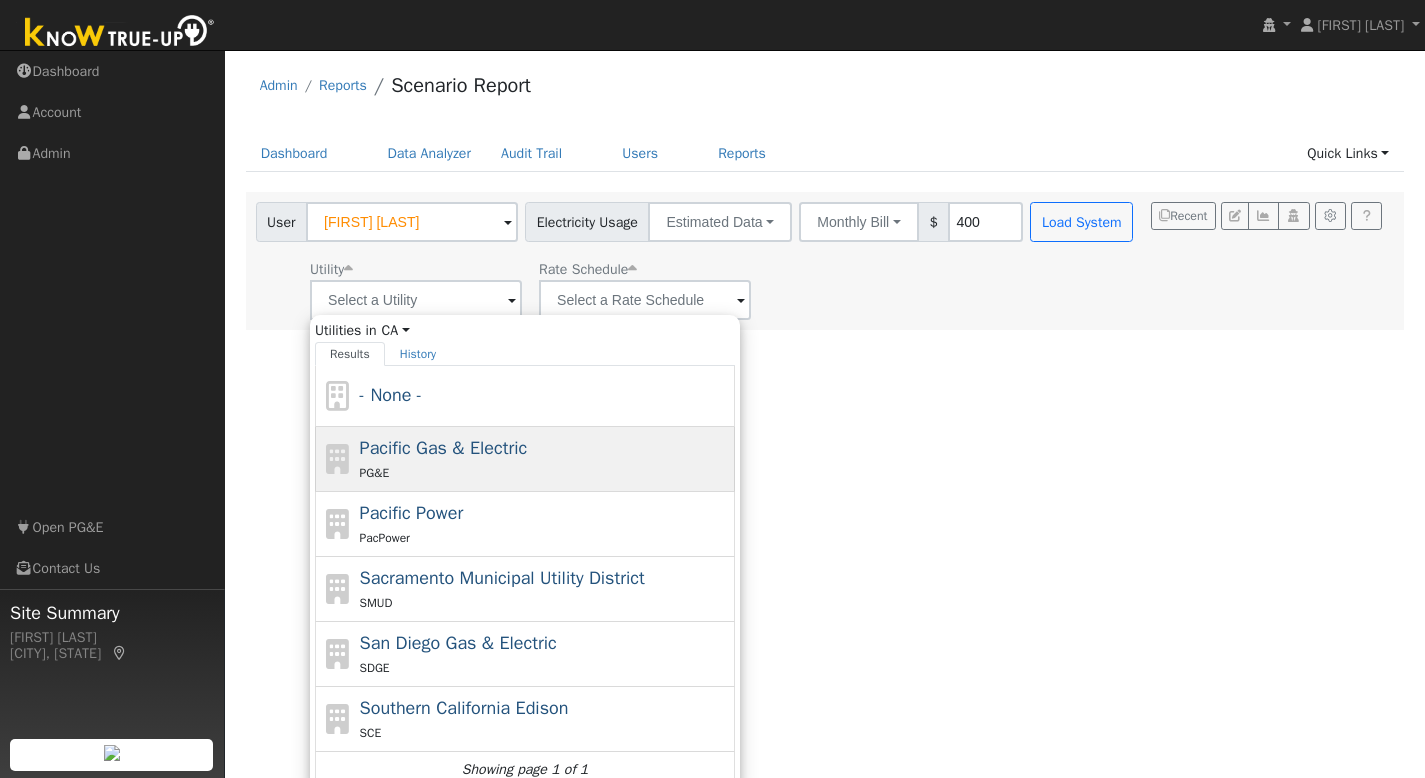 click on "Pacific Gas & Electric" at bounding box center [444, 448] 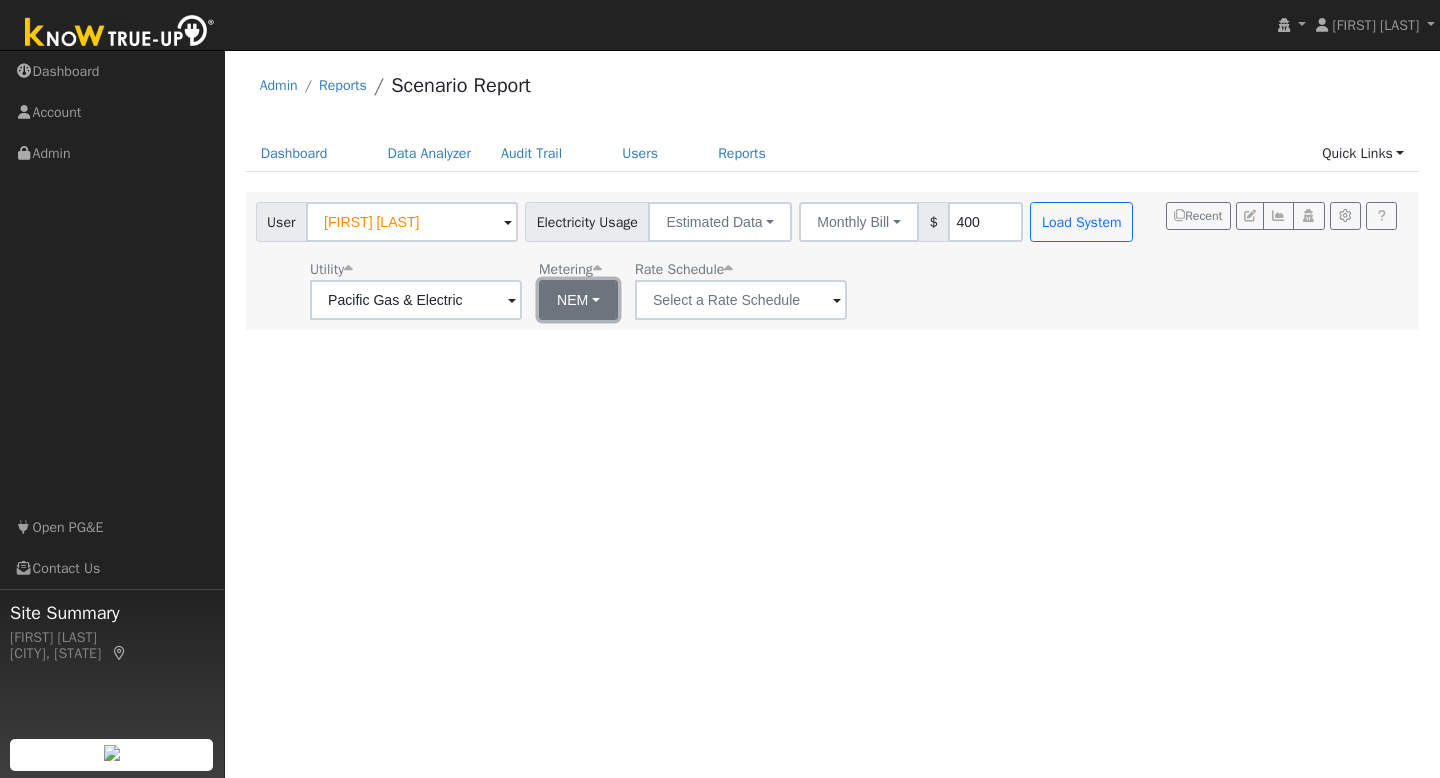 click on "NEM" at bounding box center (578, 300) 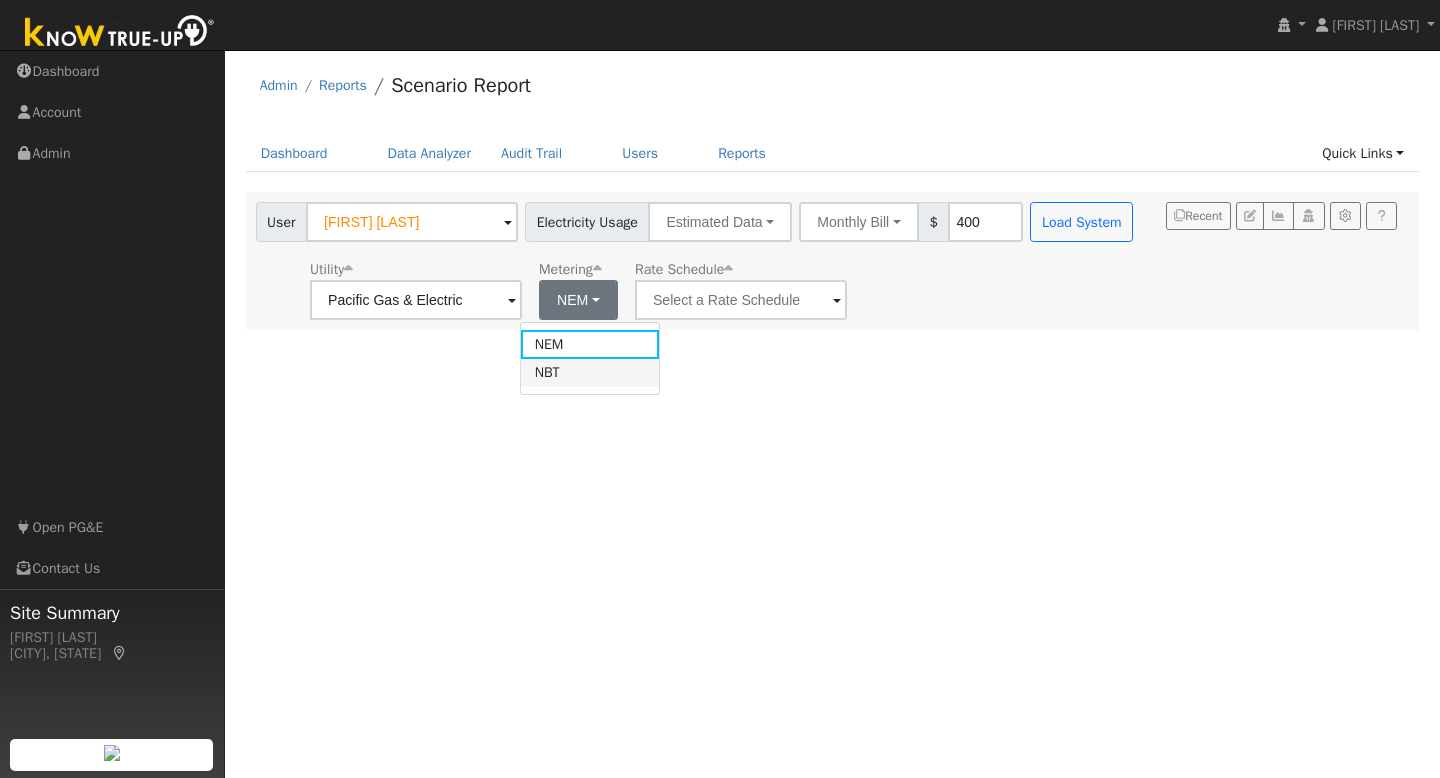 click on "NBT" at bounding box center (590, 373) 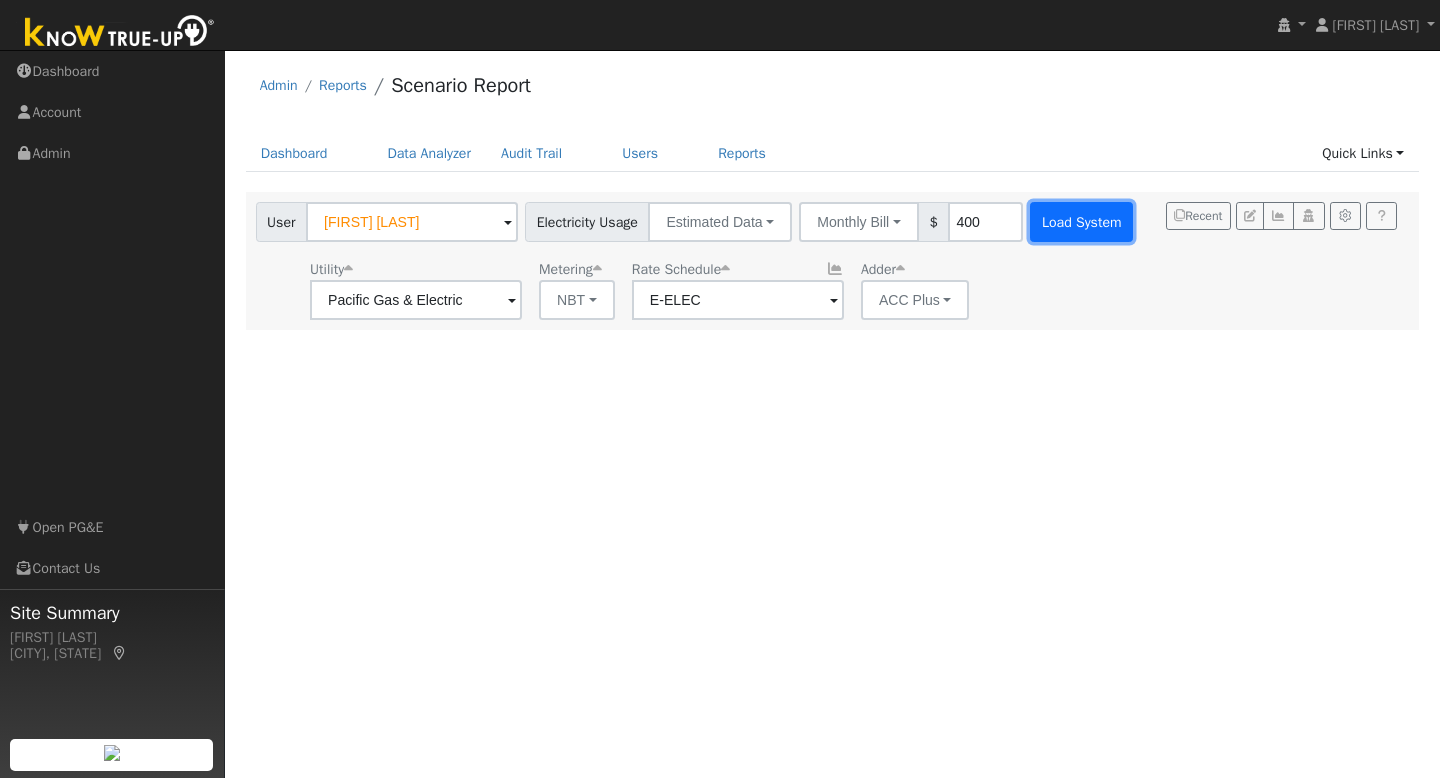 click on "Load System" at bounding box center [1081, 222] 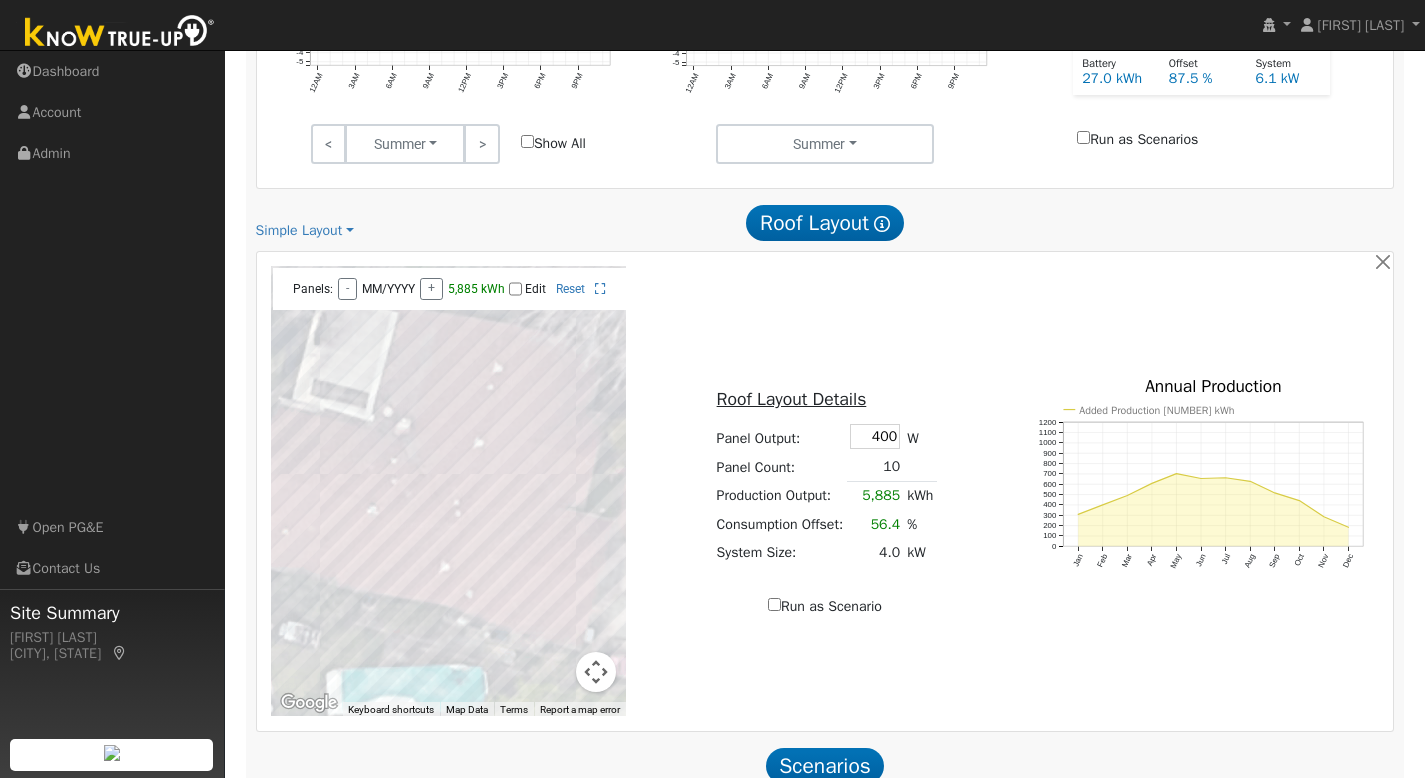 scroll, scrollTop: 1124, scrollLeft: 0, axis: vertical 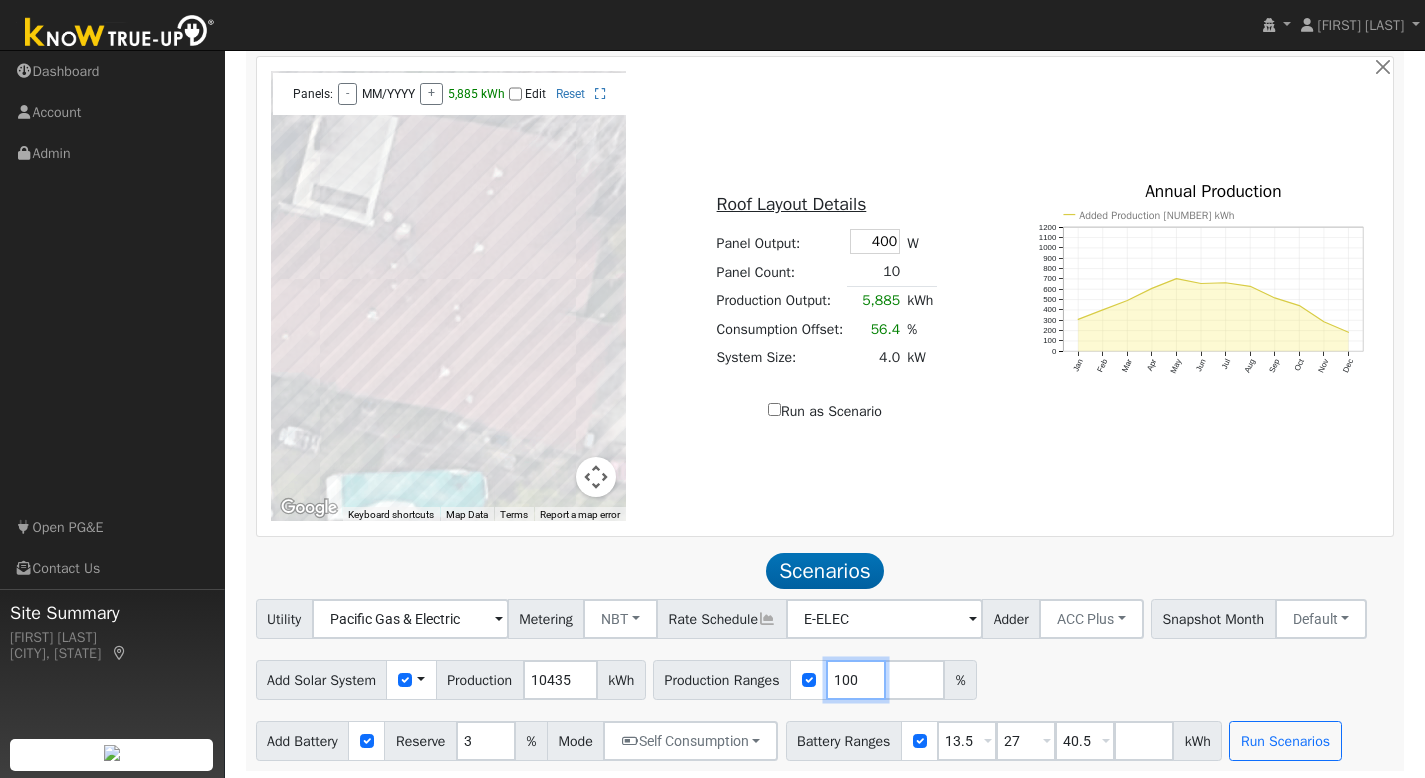 click on "100" at bounding box center [856, 680] 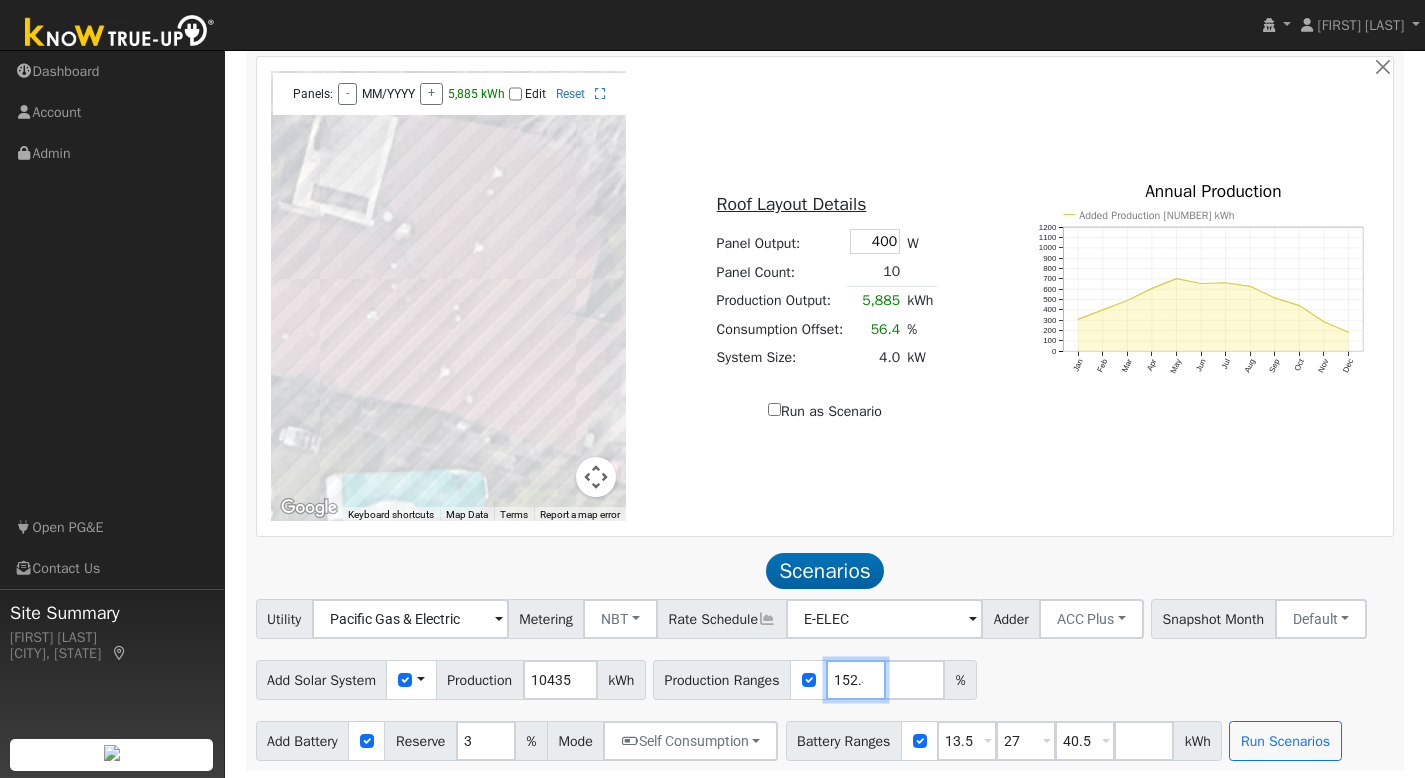 scroll, scrollTop: 0, scrollLeft: 6, axis: horizontal 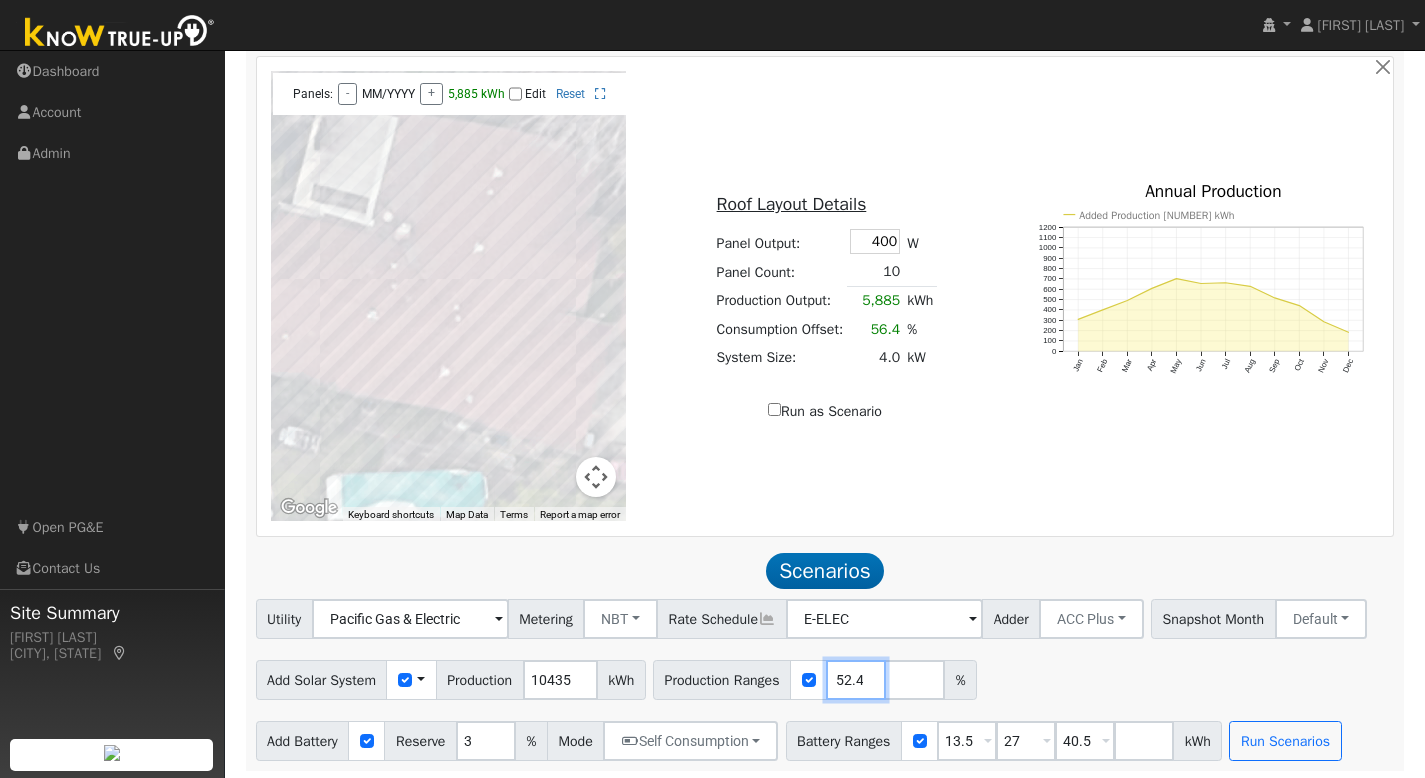 click on "152.4" at bounding box center (856, 680) 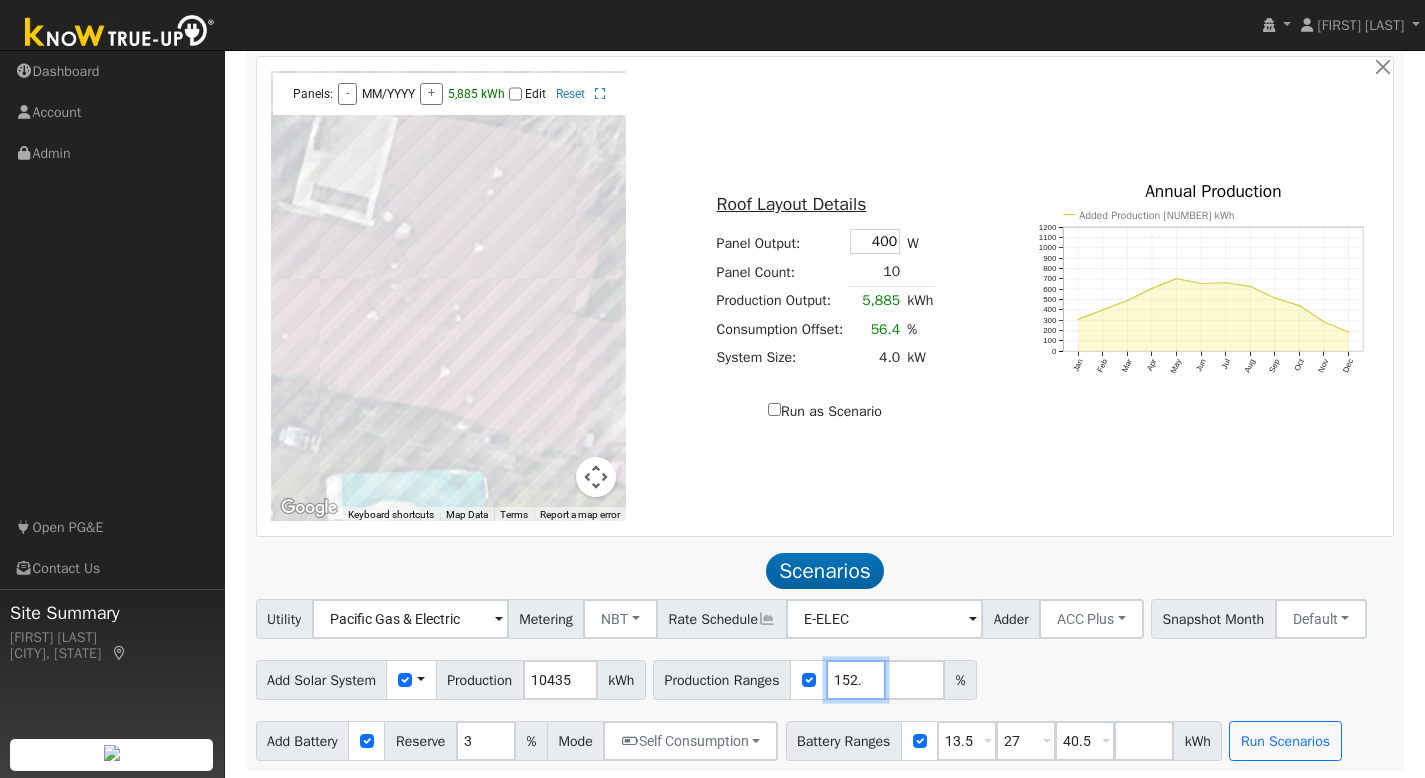 drag, startPoint x: 874, startPoint y: 672, endPoint x: 801, endPoint y: 679, distance: 73.33485 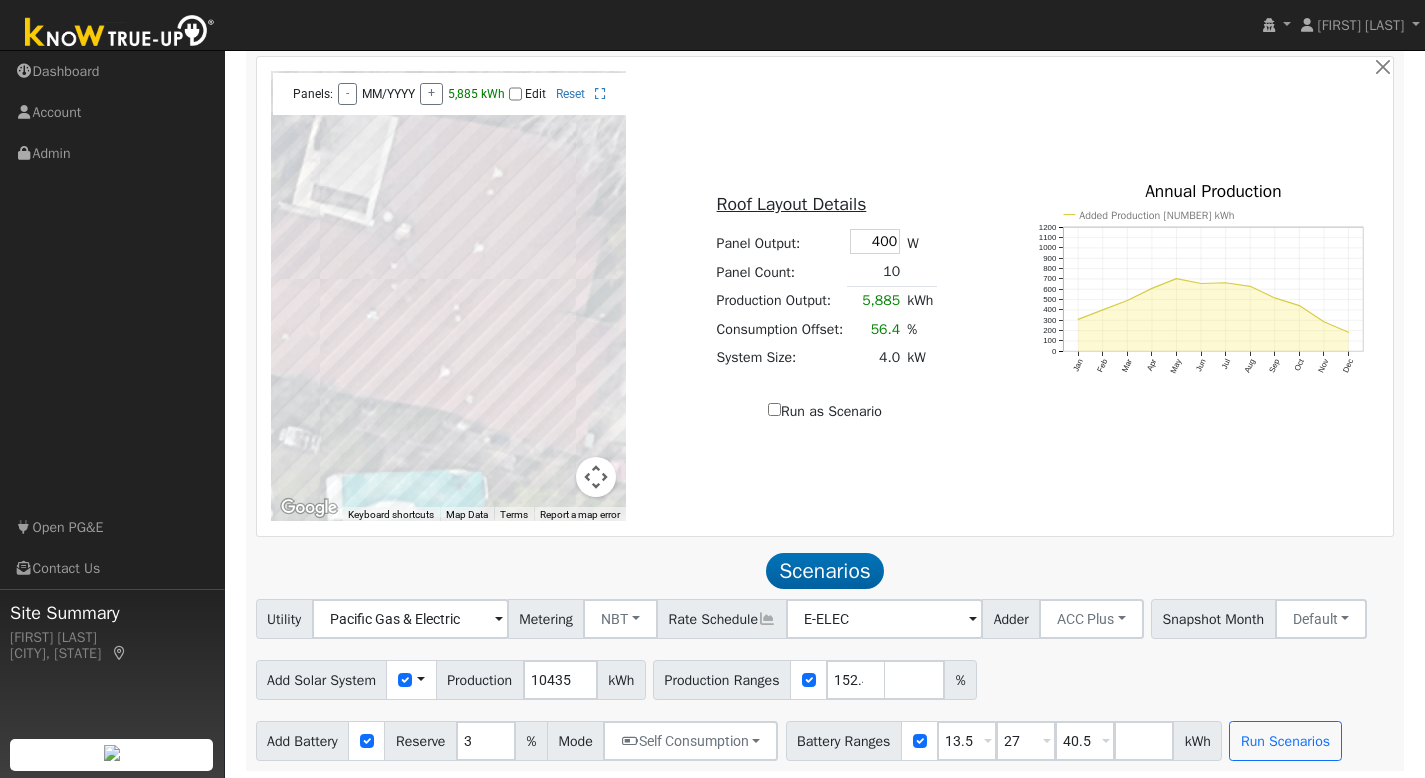 click on "Add Solar System Use CSV Data Production [NUMBER] kWh Production Ranges 152.4 %" at bounding box center [825, 676] 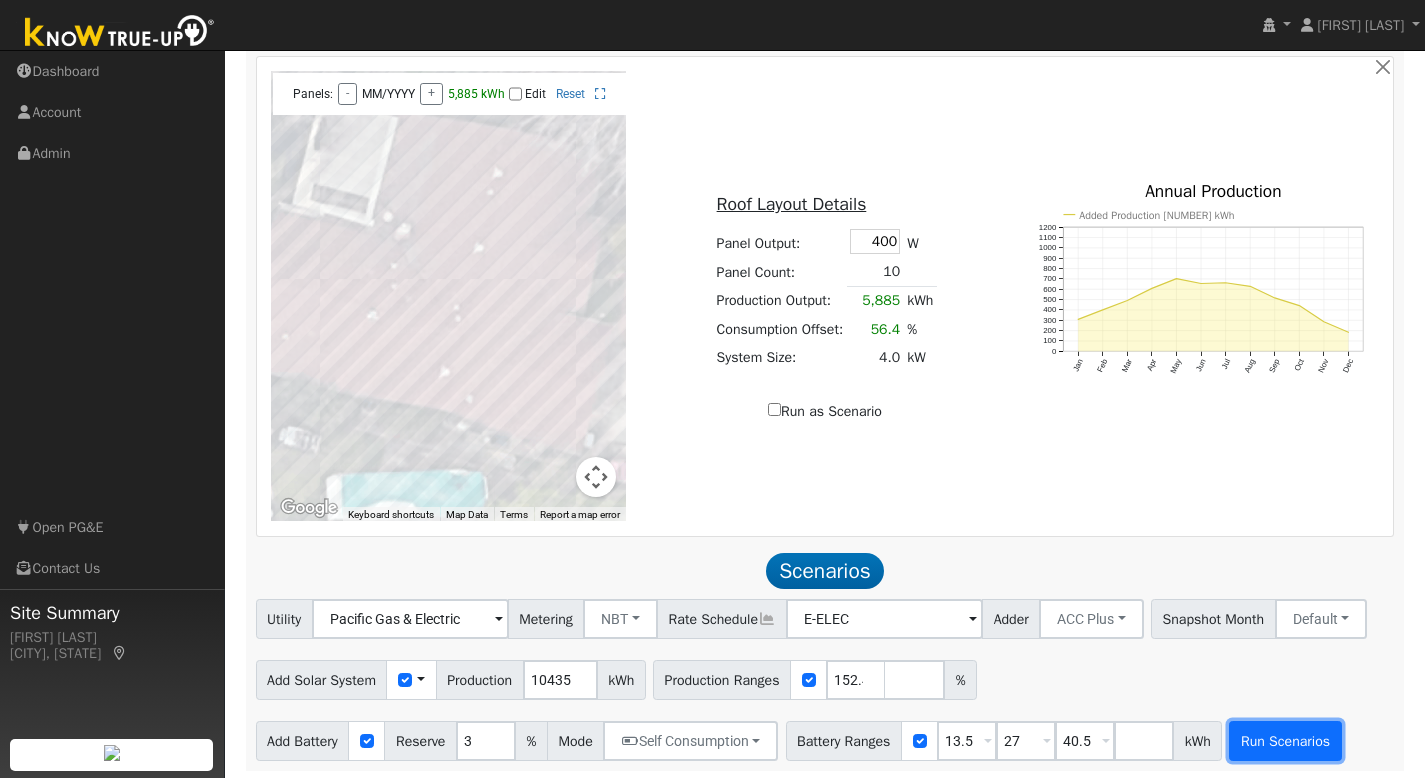 click on "Run Scenarios" at bounding box center [1285, 741] 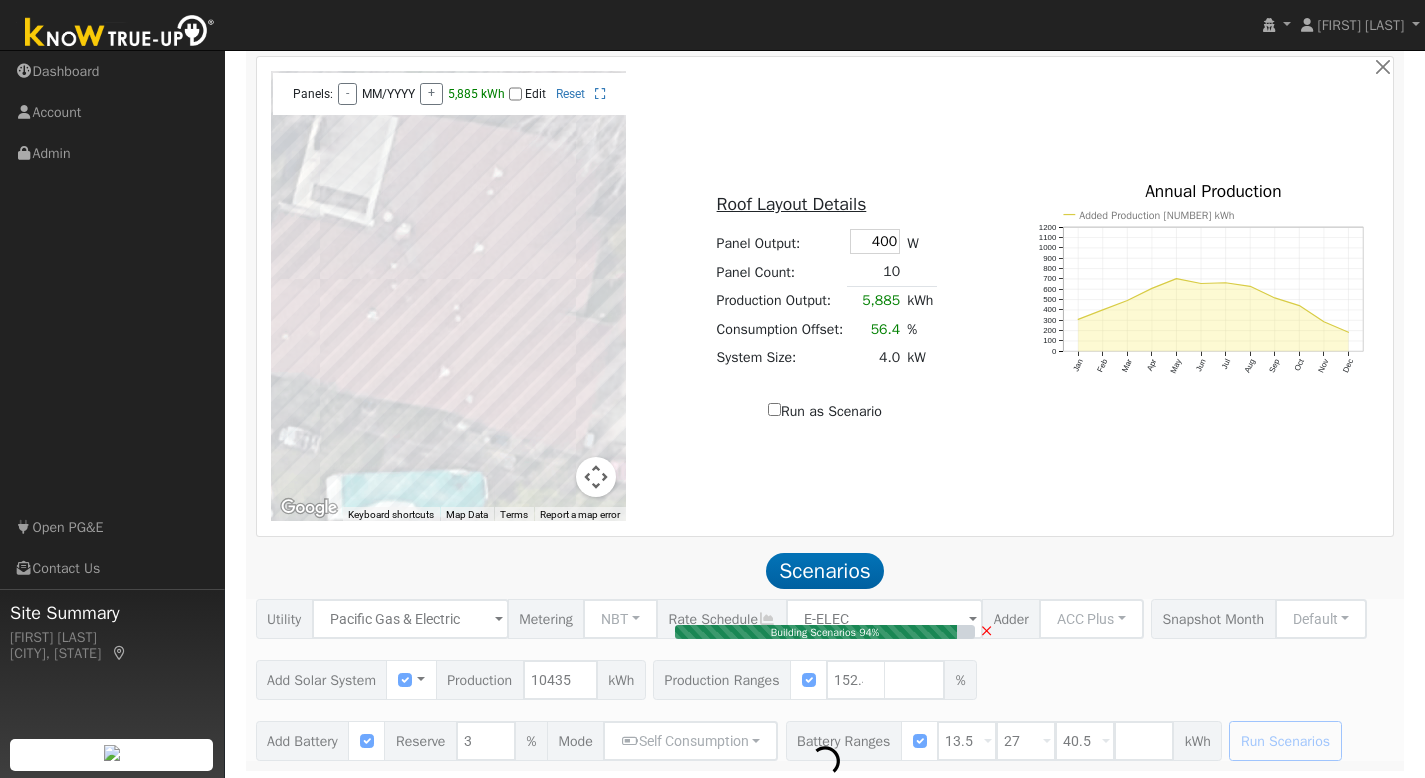 type on "10.6" 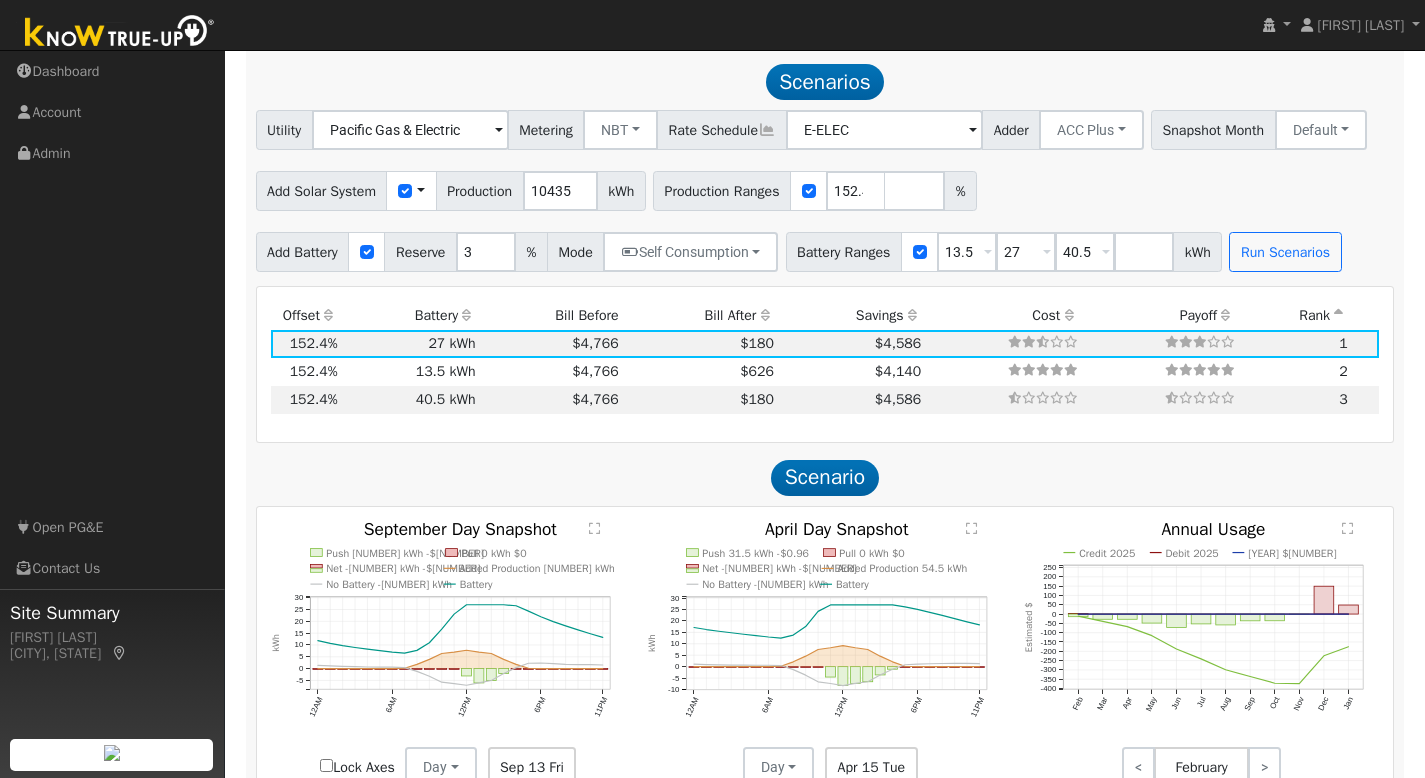 scroll, scrollTop: 1617, scrollLeft: 0, axis: vertical 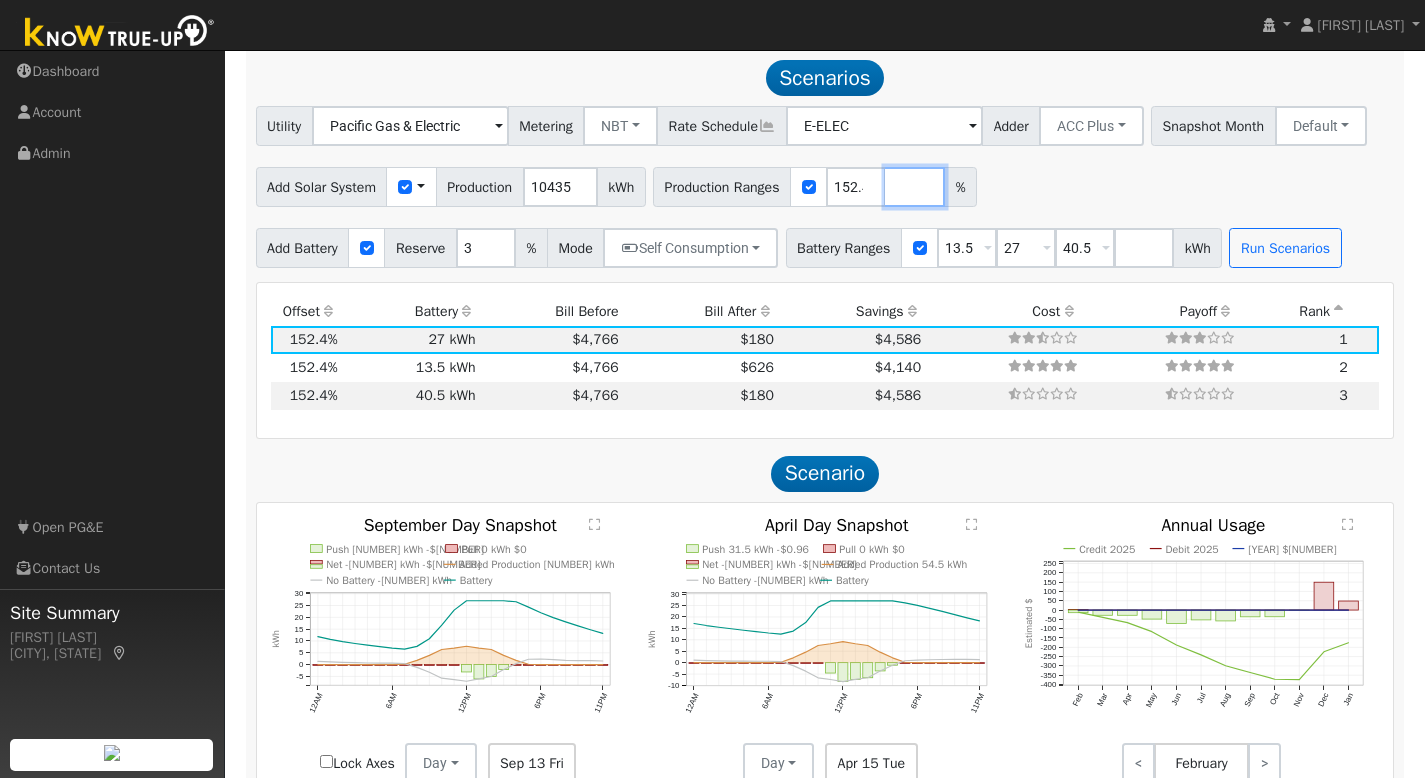 click at bounding box center (915, 187) 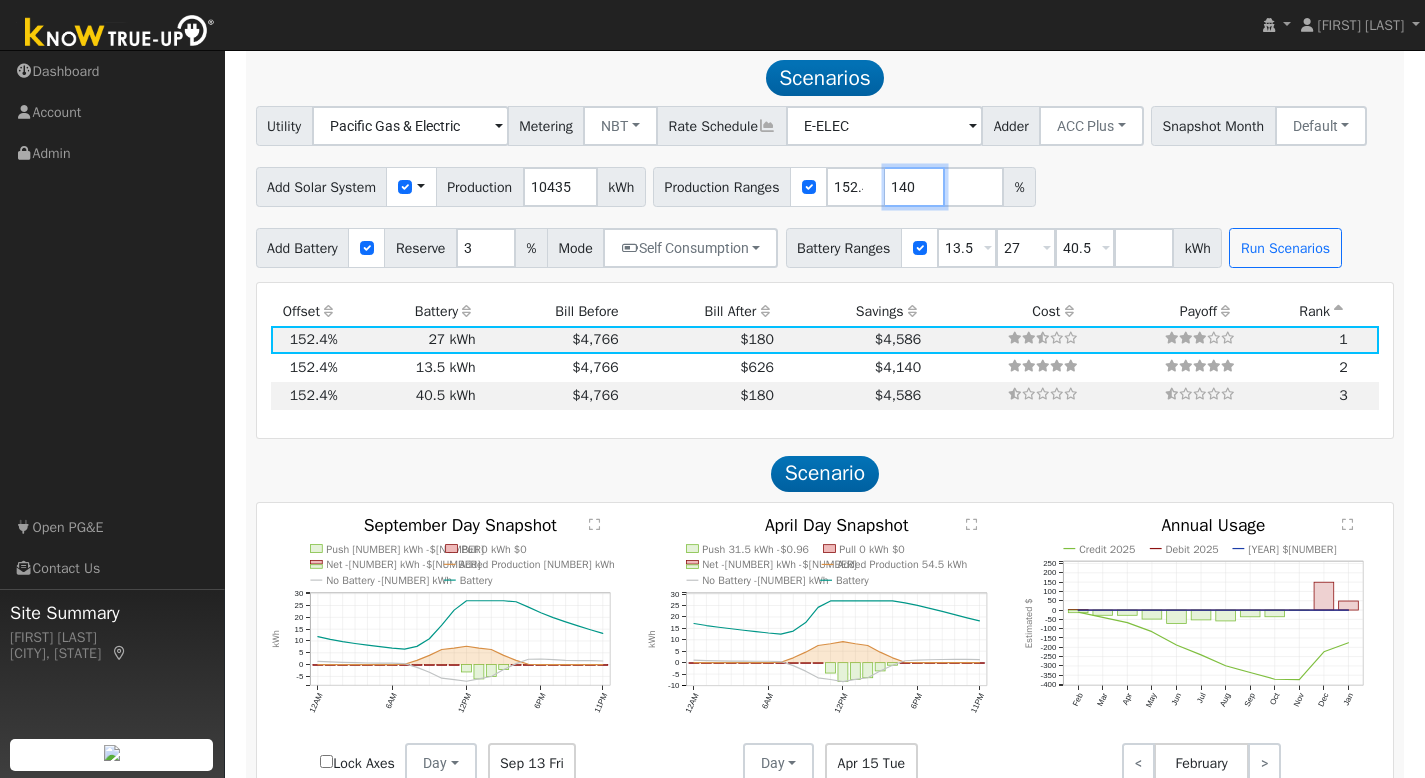type on "140" 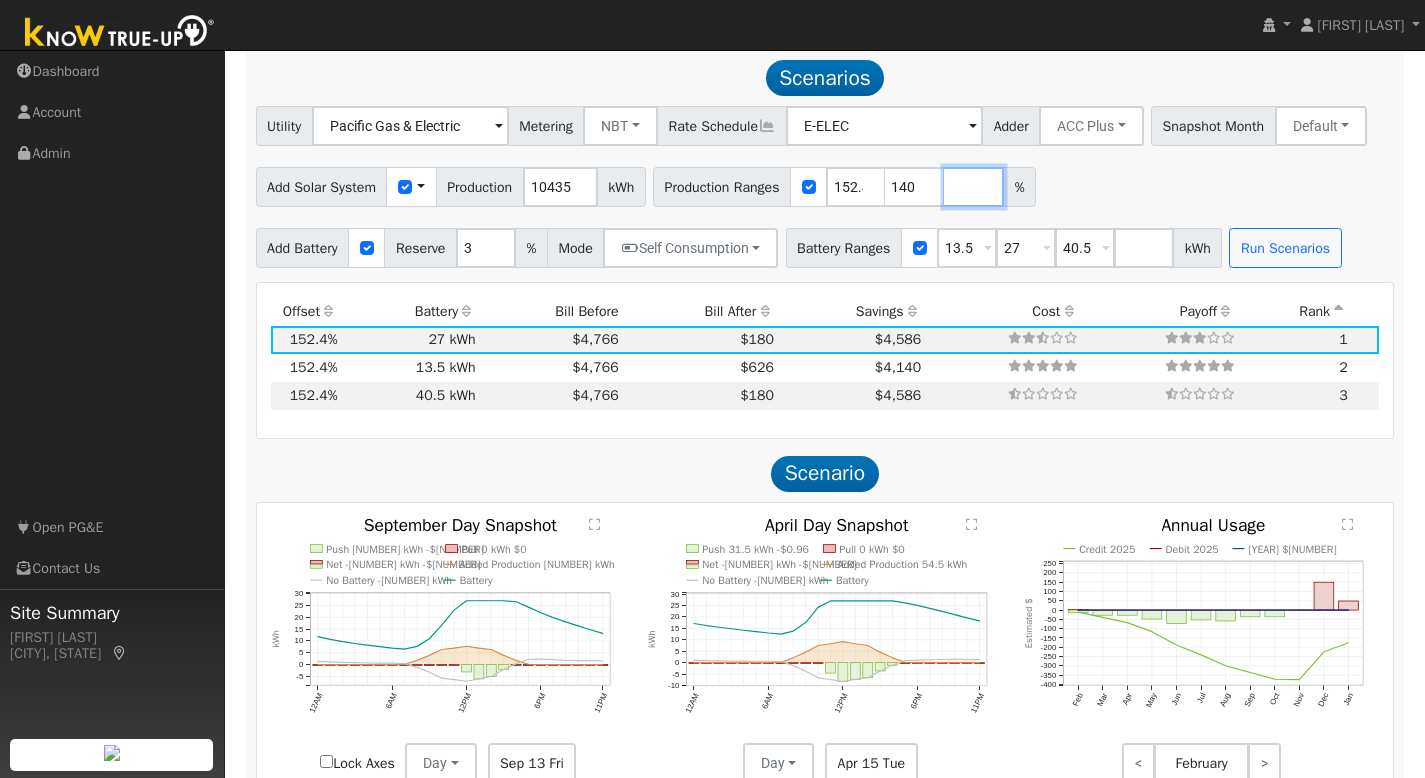 type on "140" 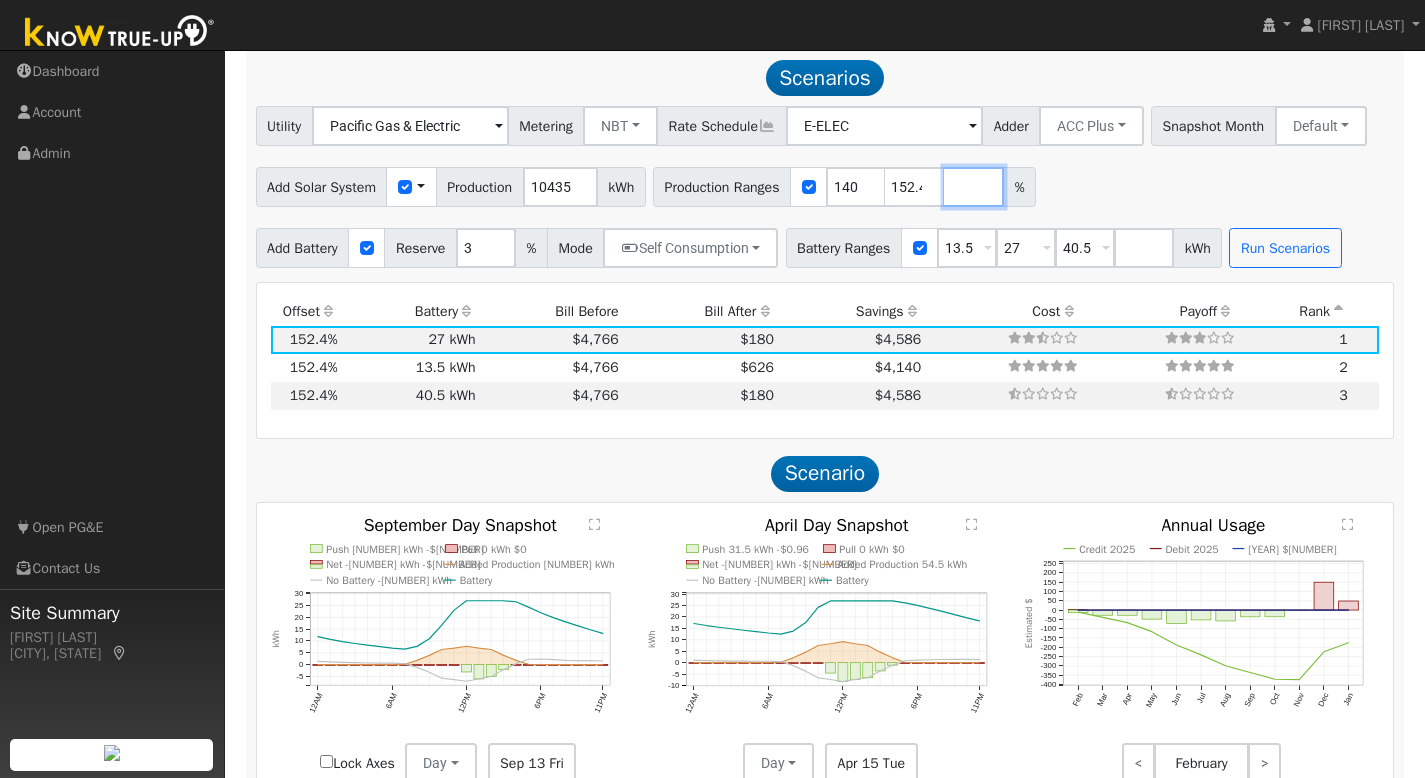 click at bounding box center [974, 187] 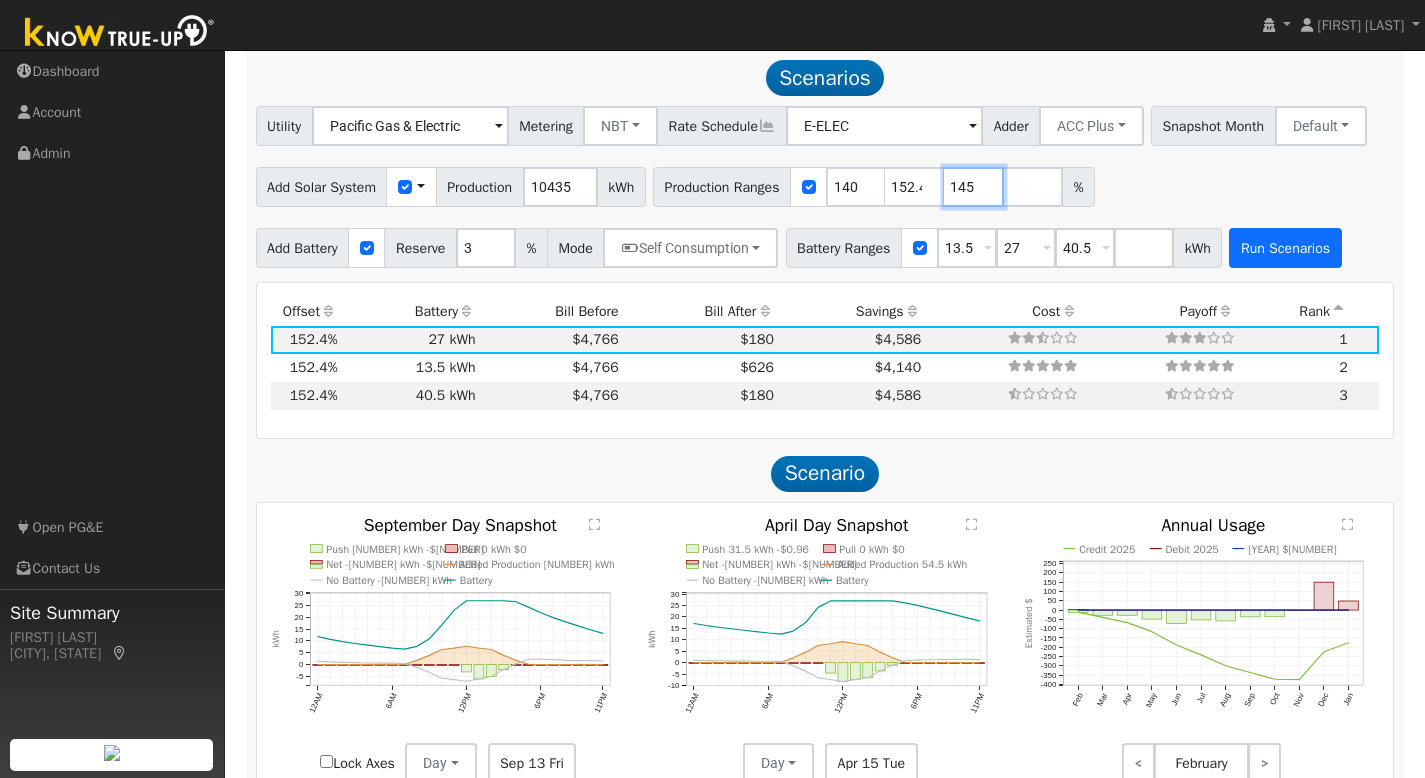type on "145" 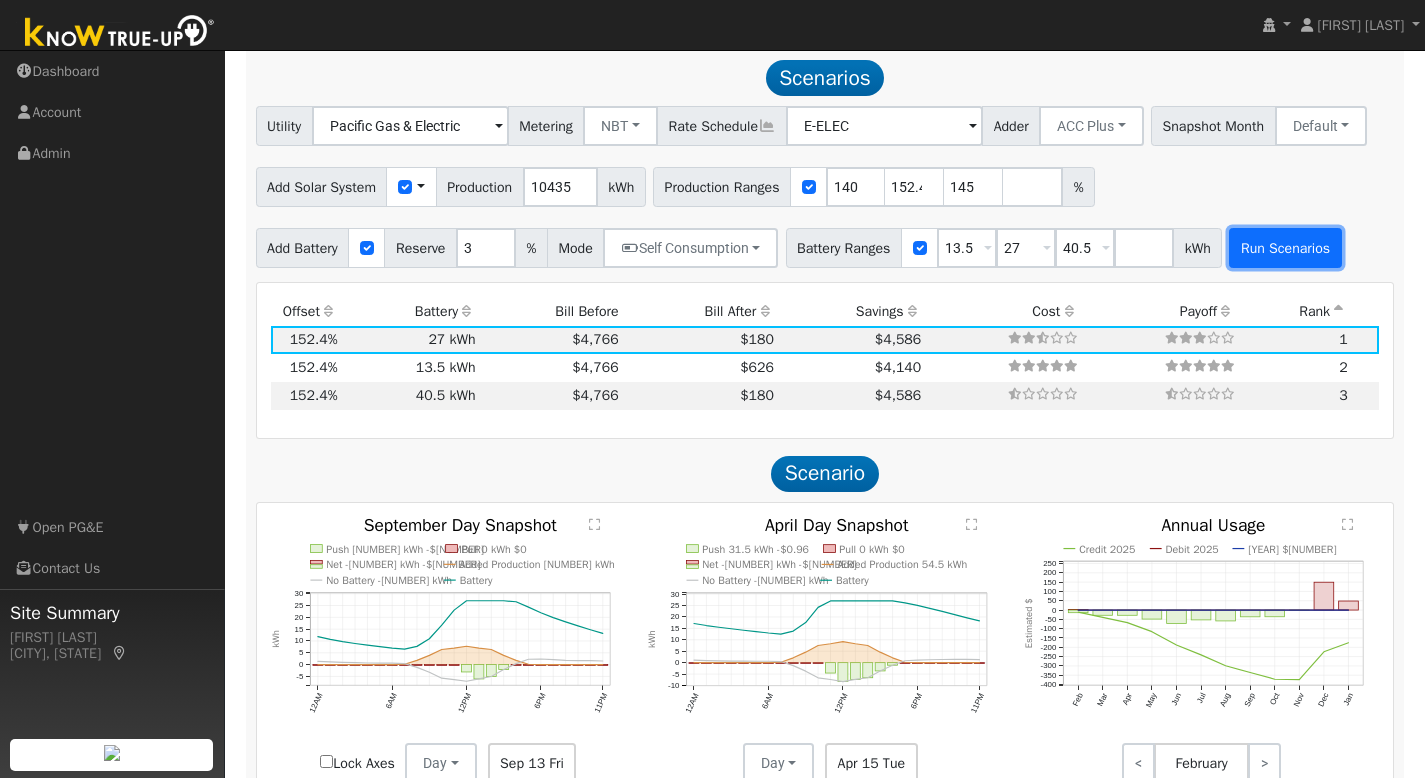 type on "145" 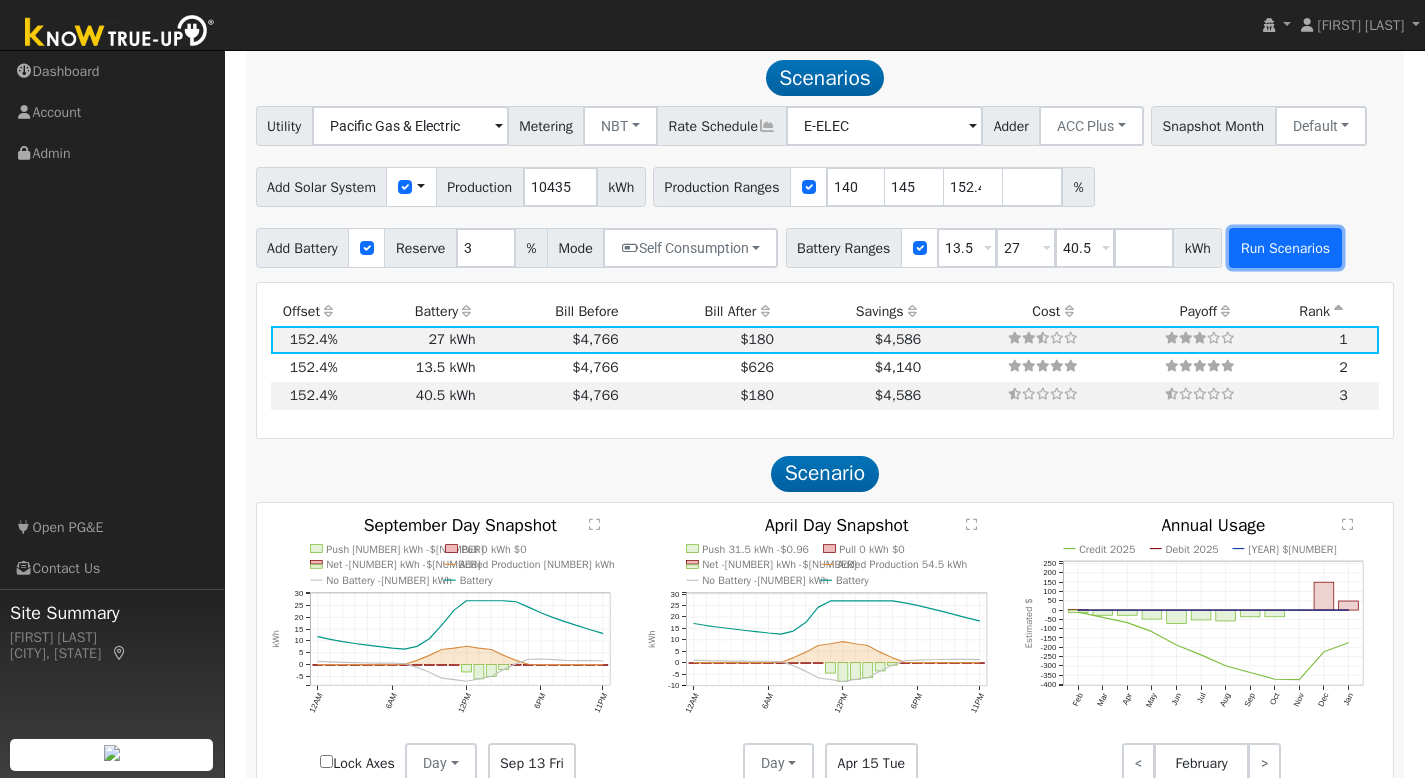 click on "Run Scenarios" at bounding box center [1285, 248] 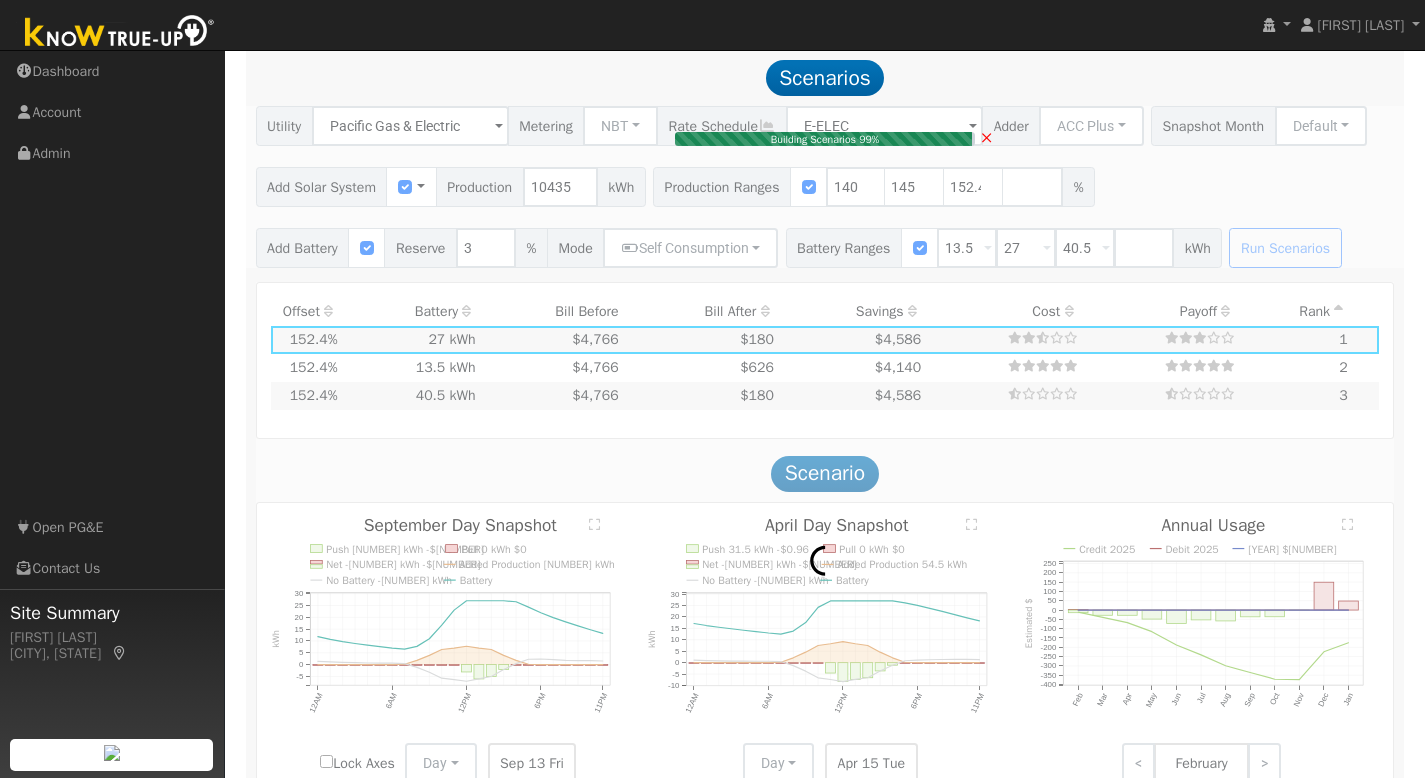 type on "9.7" 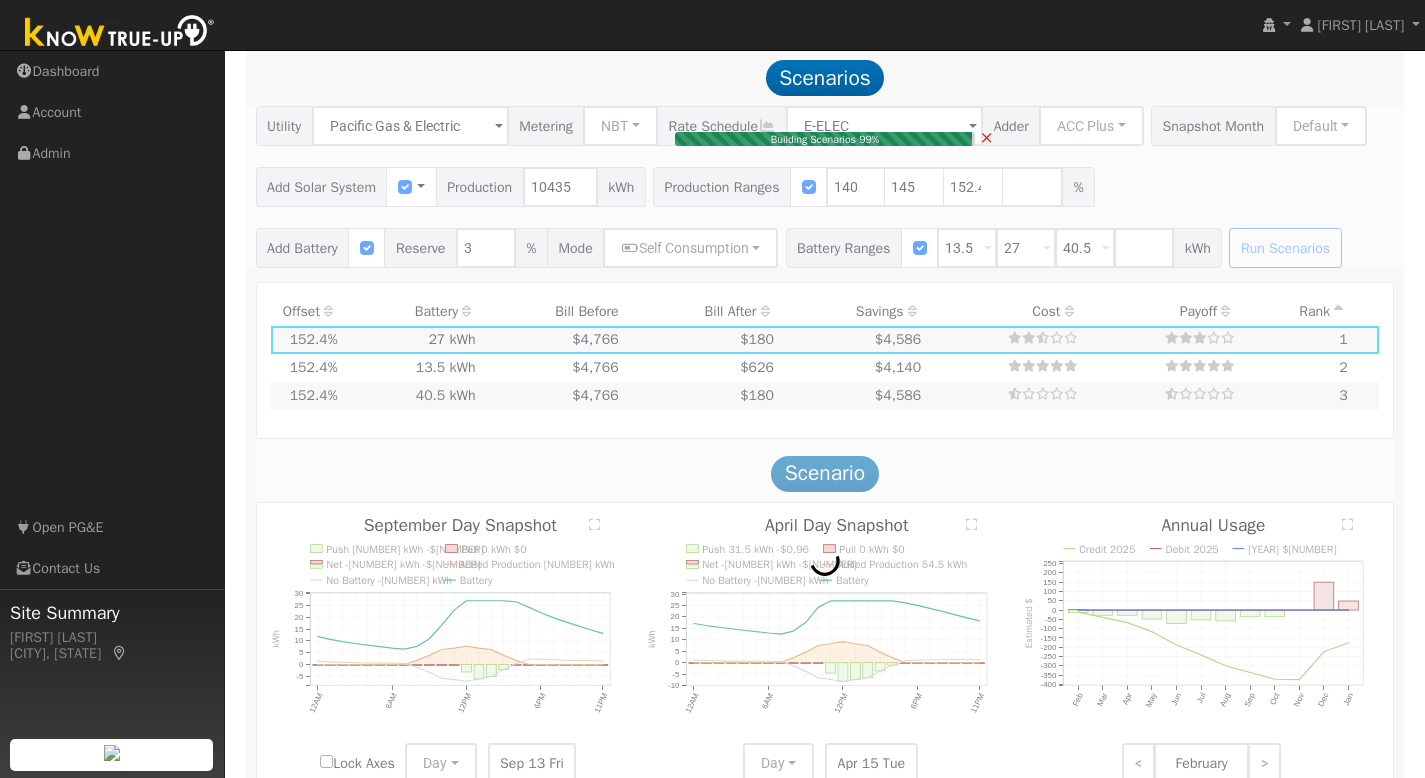 type on "$34,088" 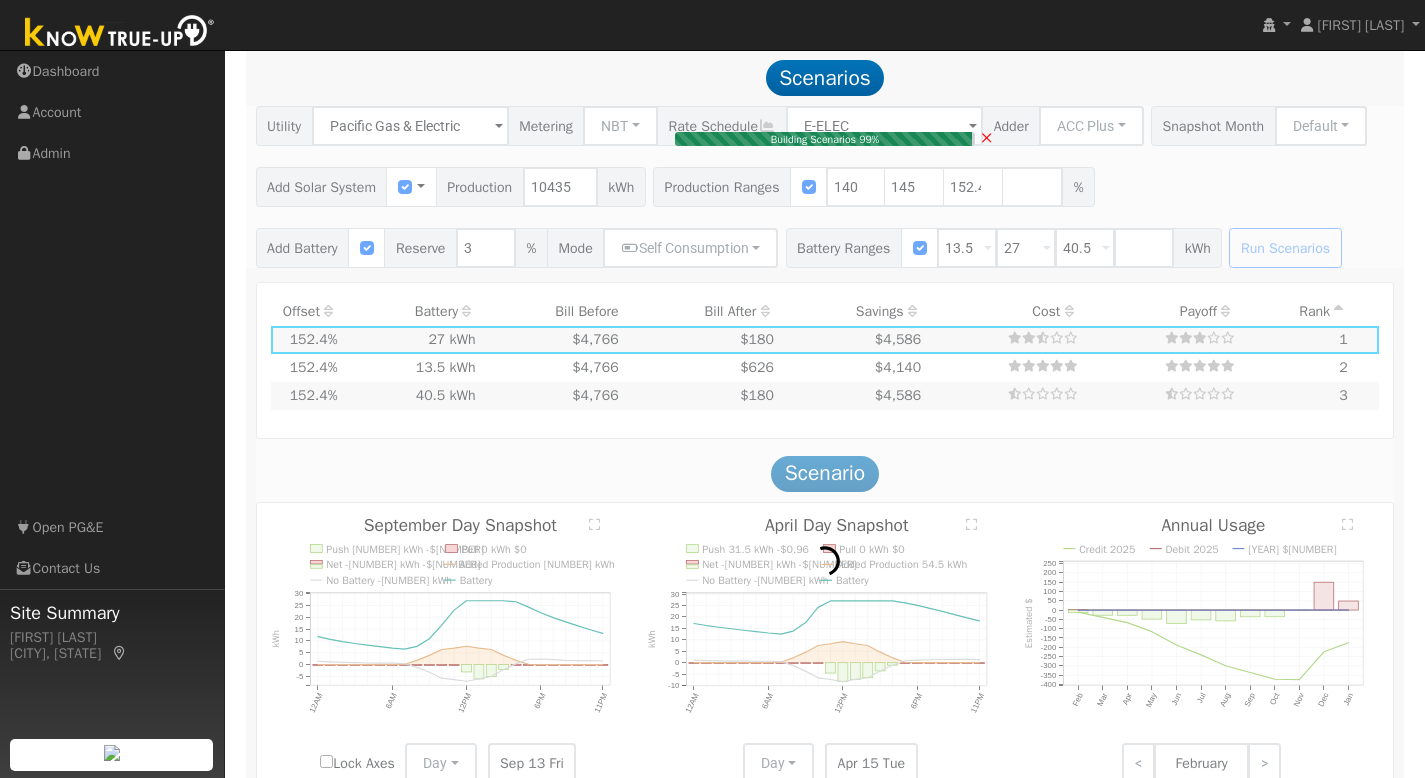 type on "$19,946" 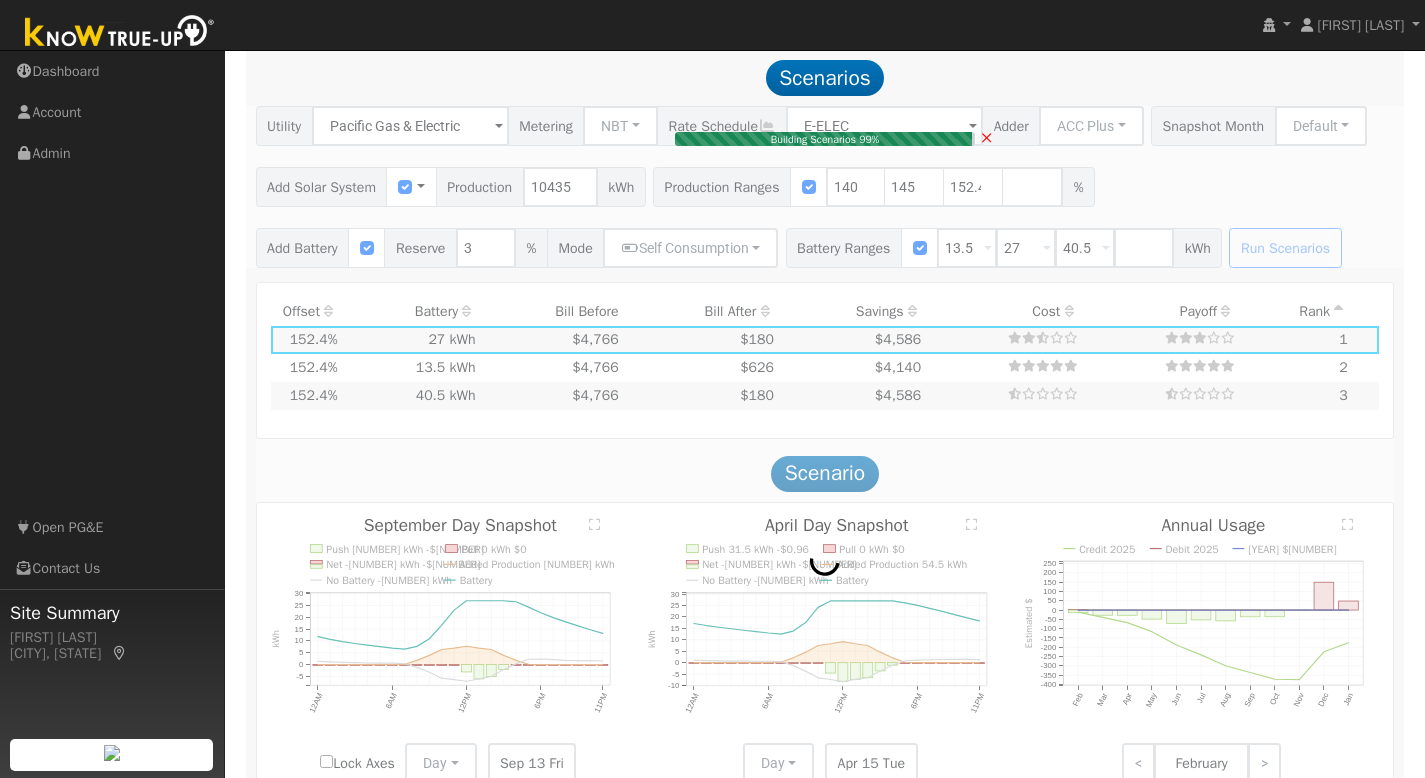 scroll, scrollTop: 1613, scrollLeft: 0, axis: vertical 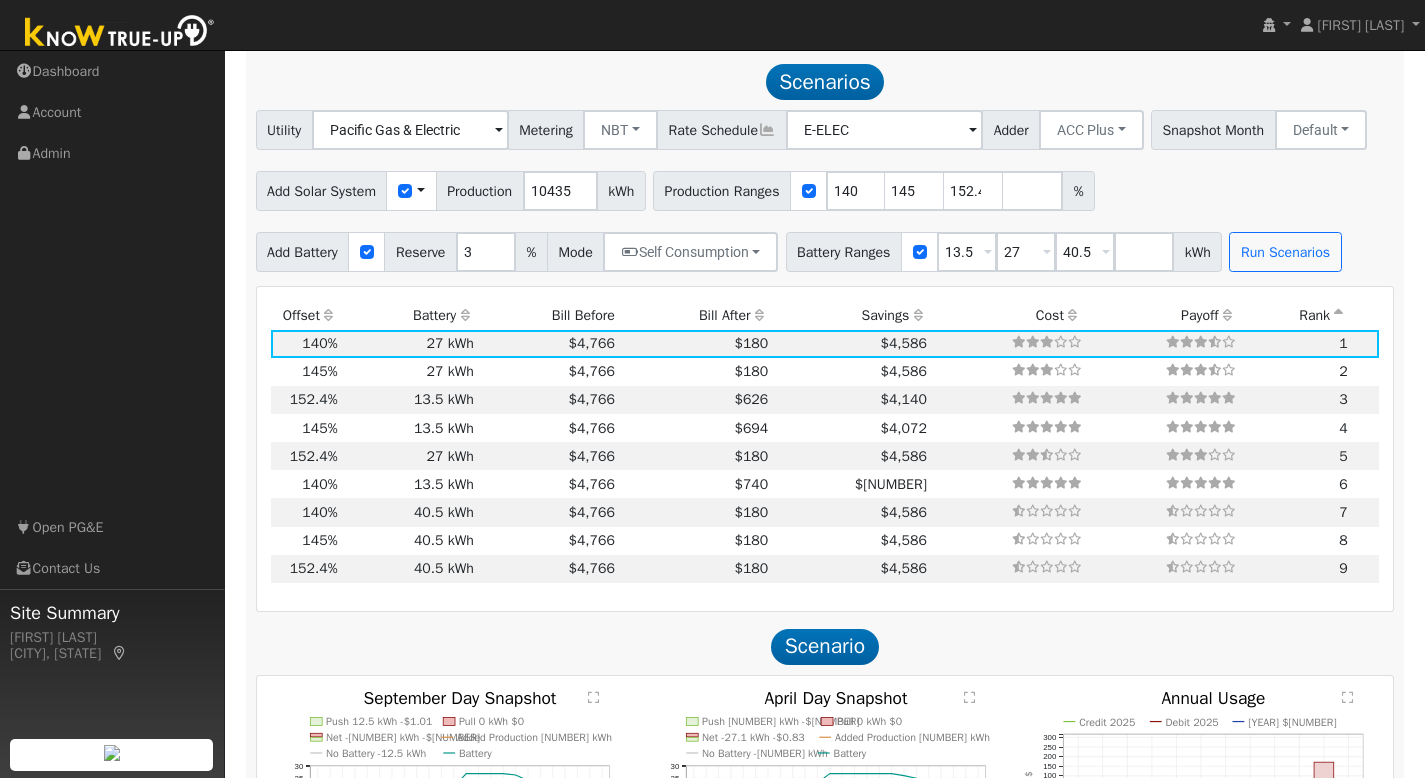 click on "Bill After" at bounding box center (694, 315) 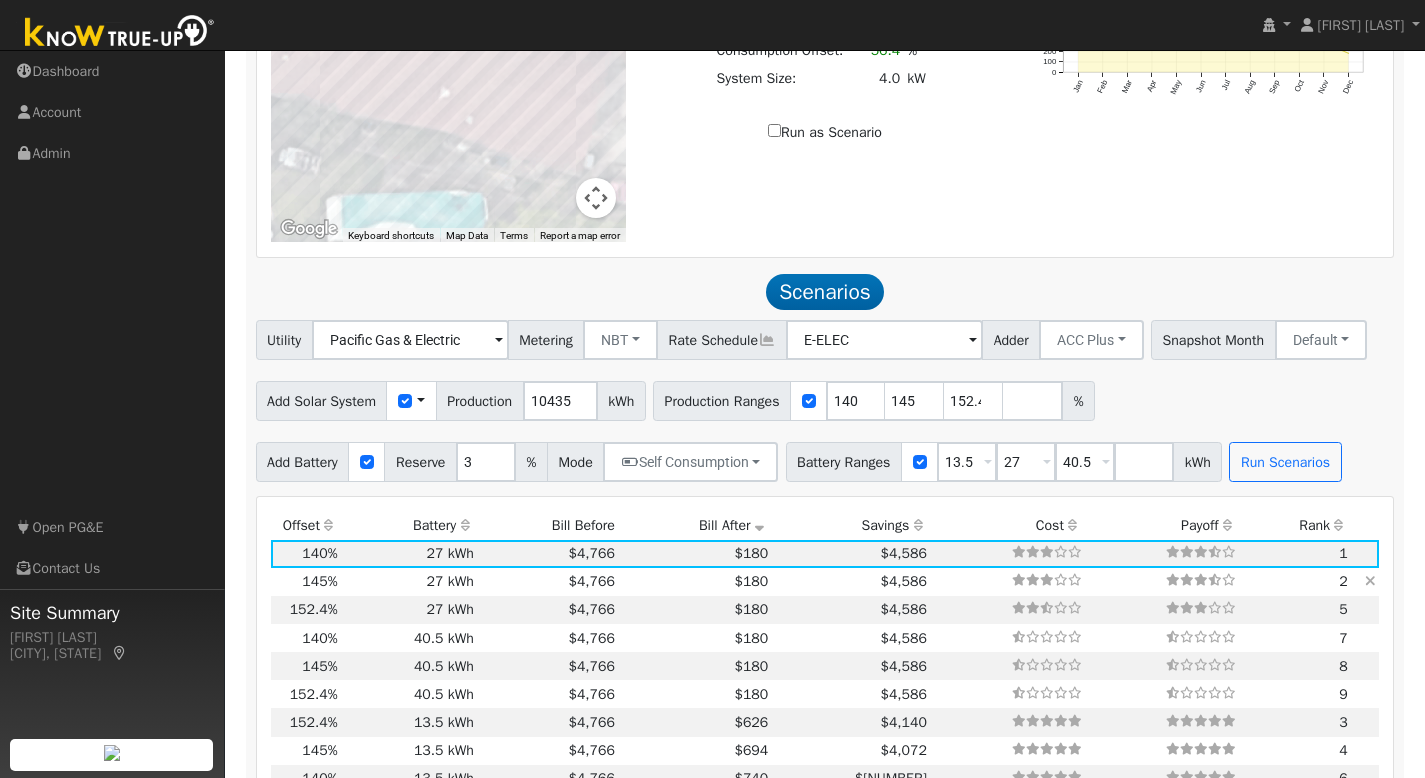 scroll, scrollTop: 1424, scrollLeft: 0, axis: vertical 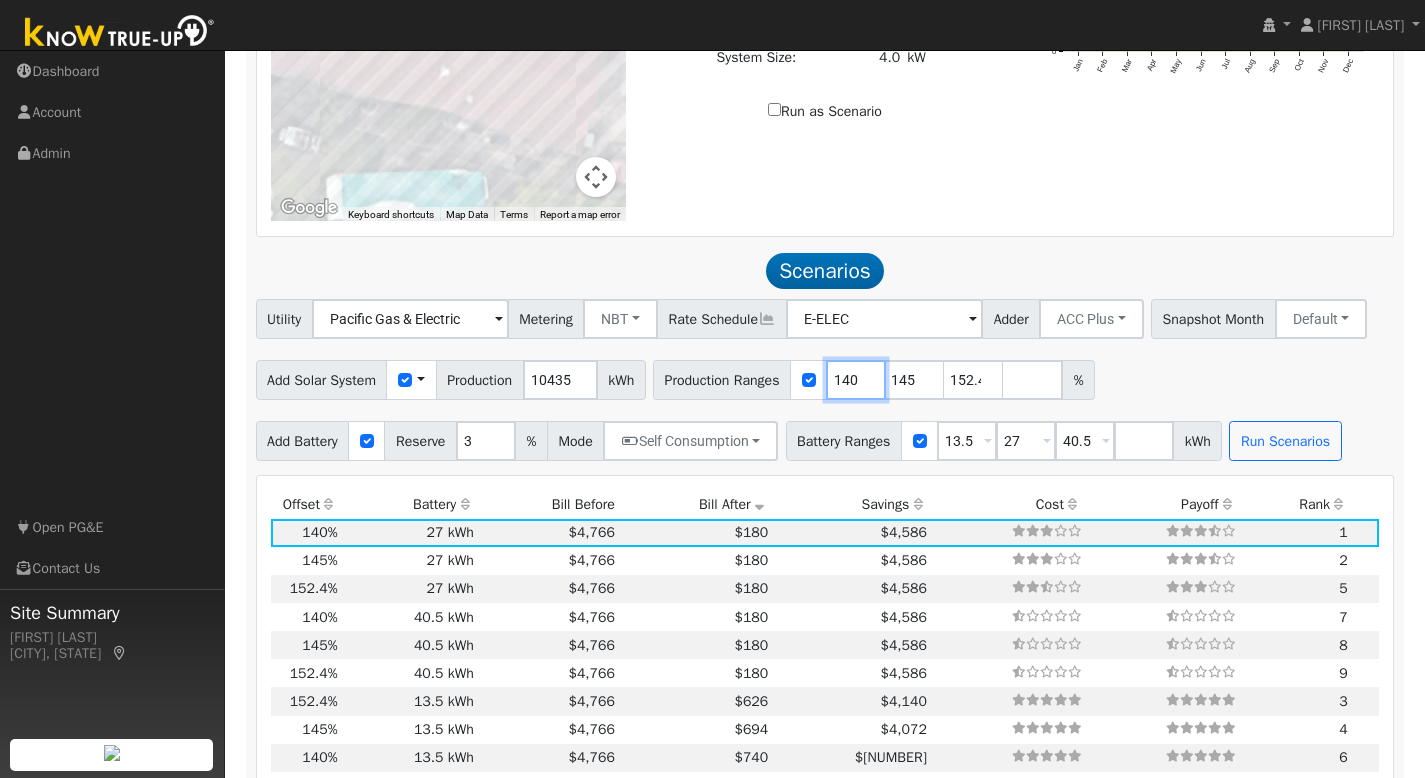 drag, startPoint x: 882, startPoint y: 376, endPoint x: 824, endPoint y: 376, distance: 58 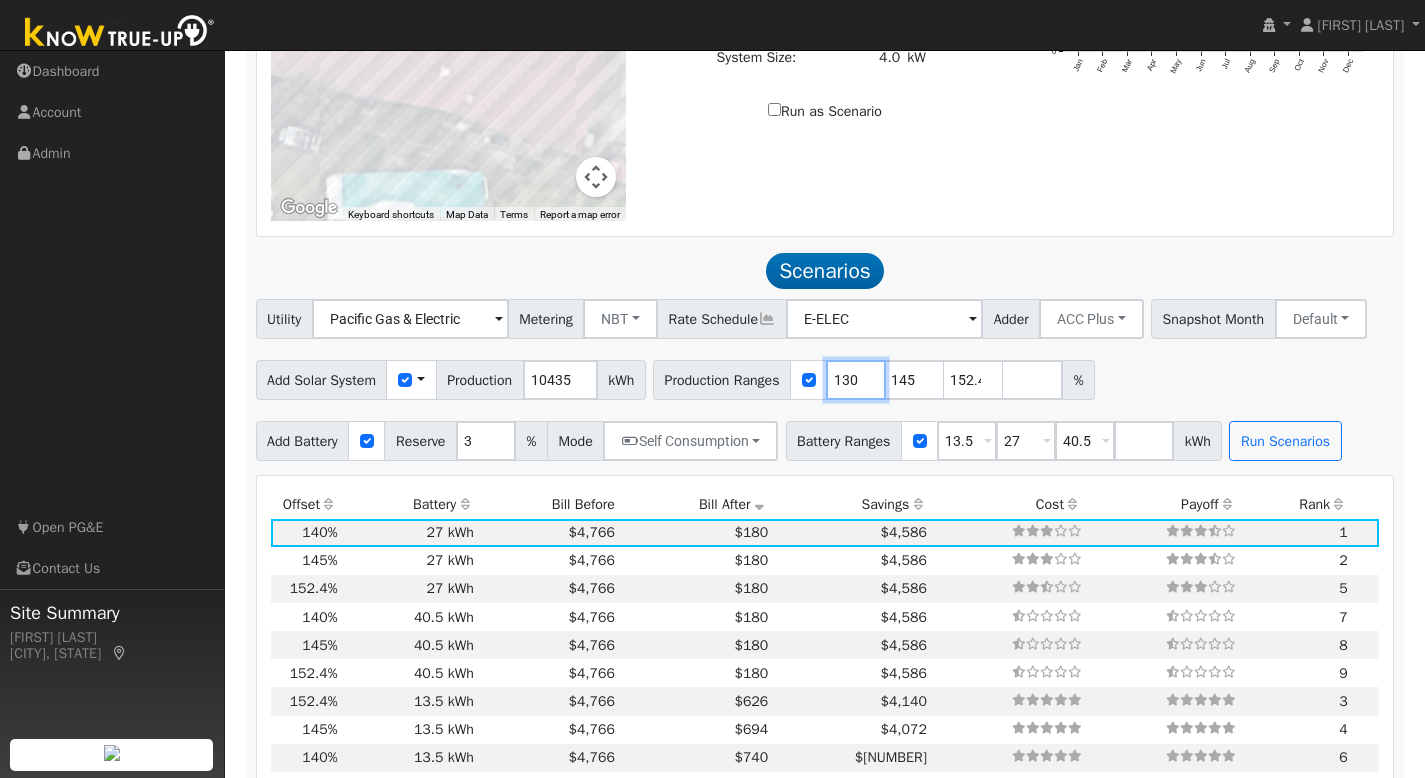 type on "130" 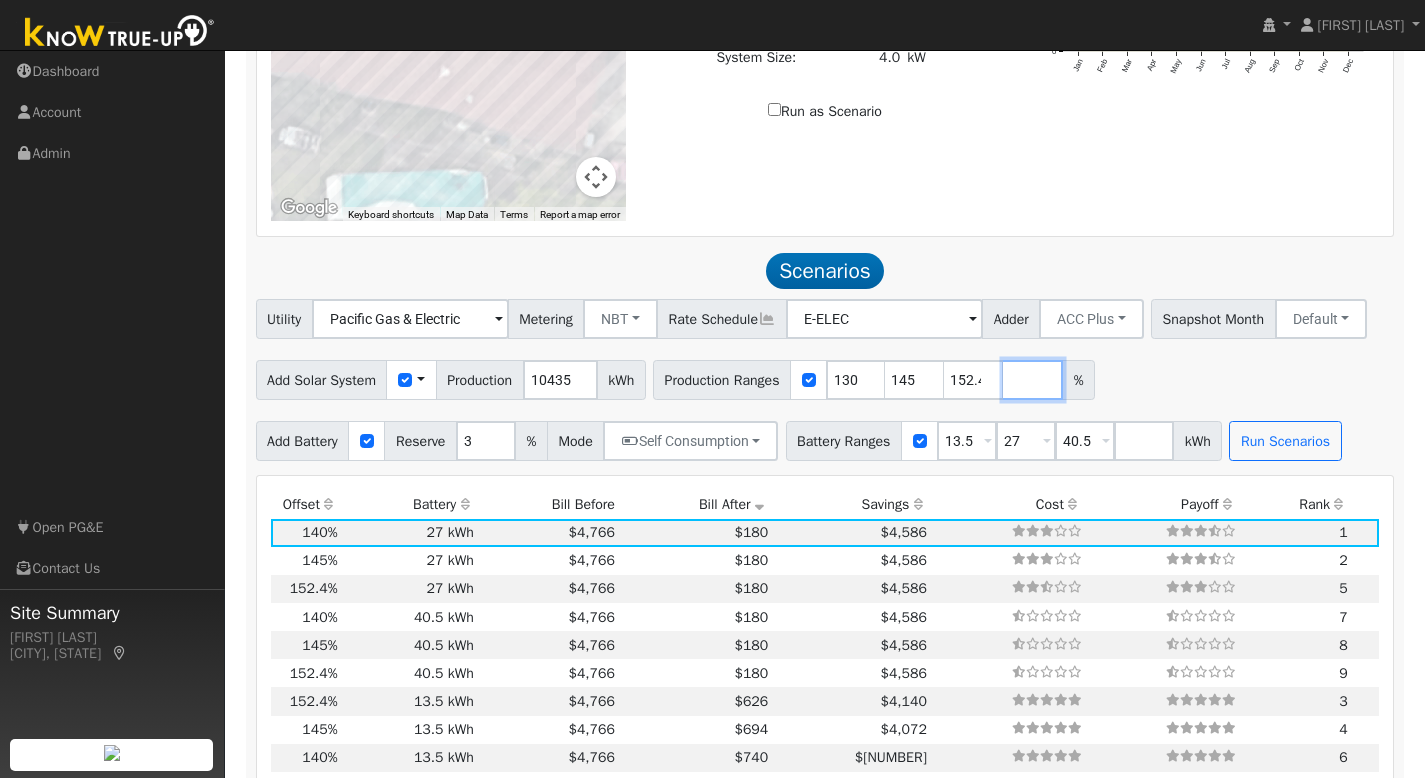 click at bounding box center [1033, 380] 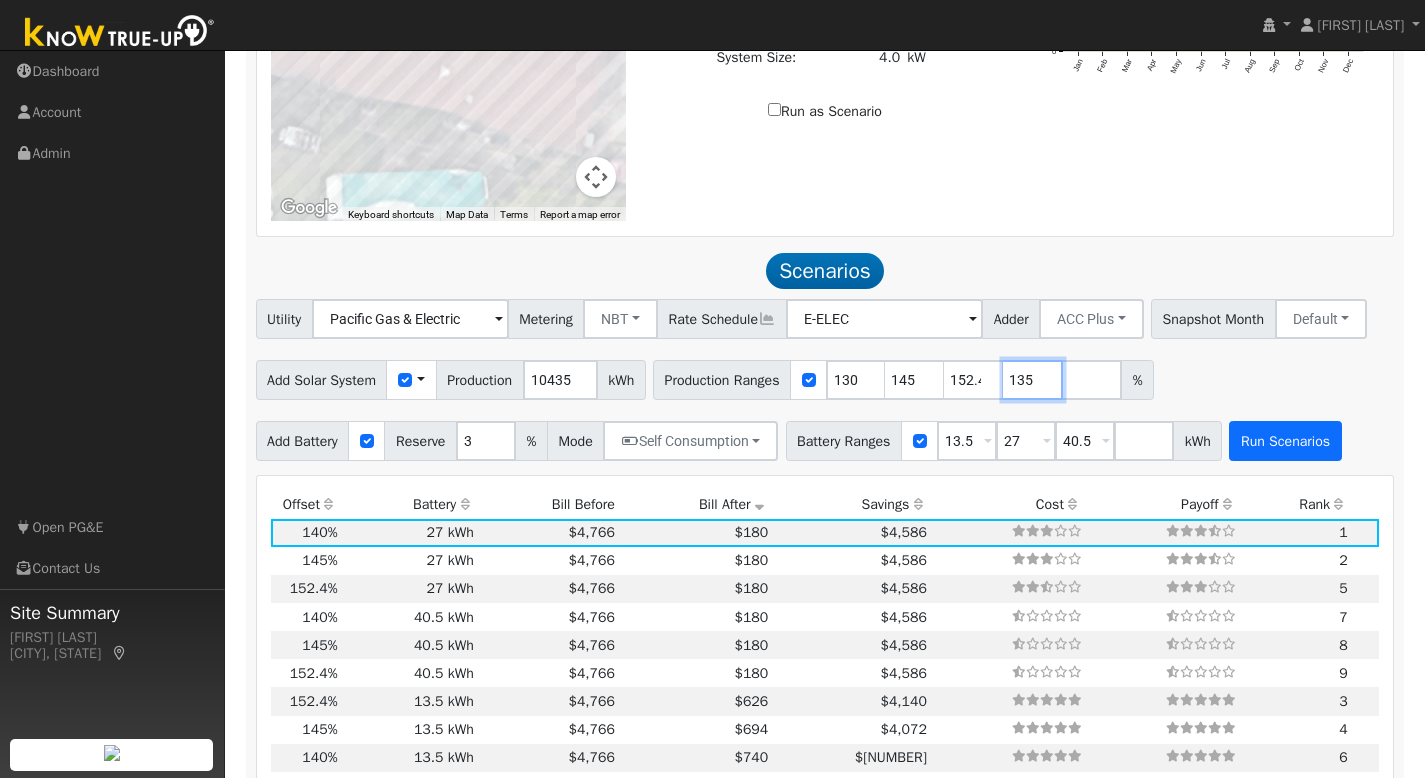 type on "135" 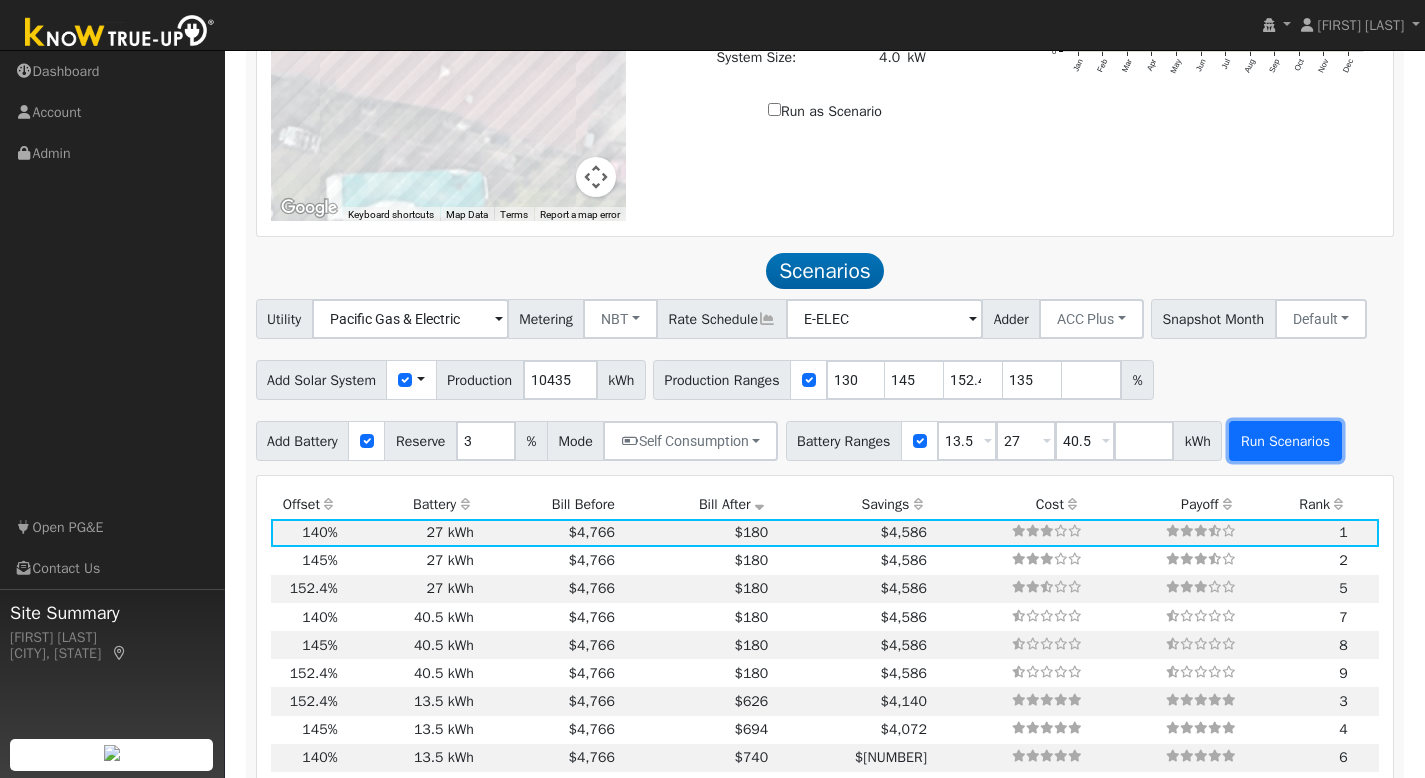 type on "135" 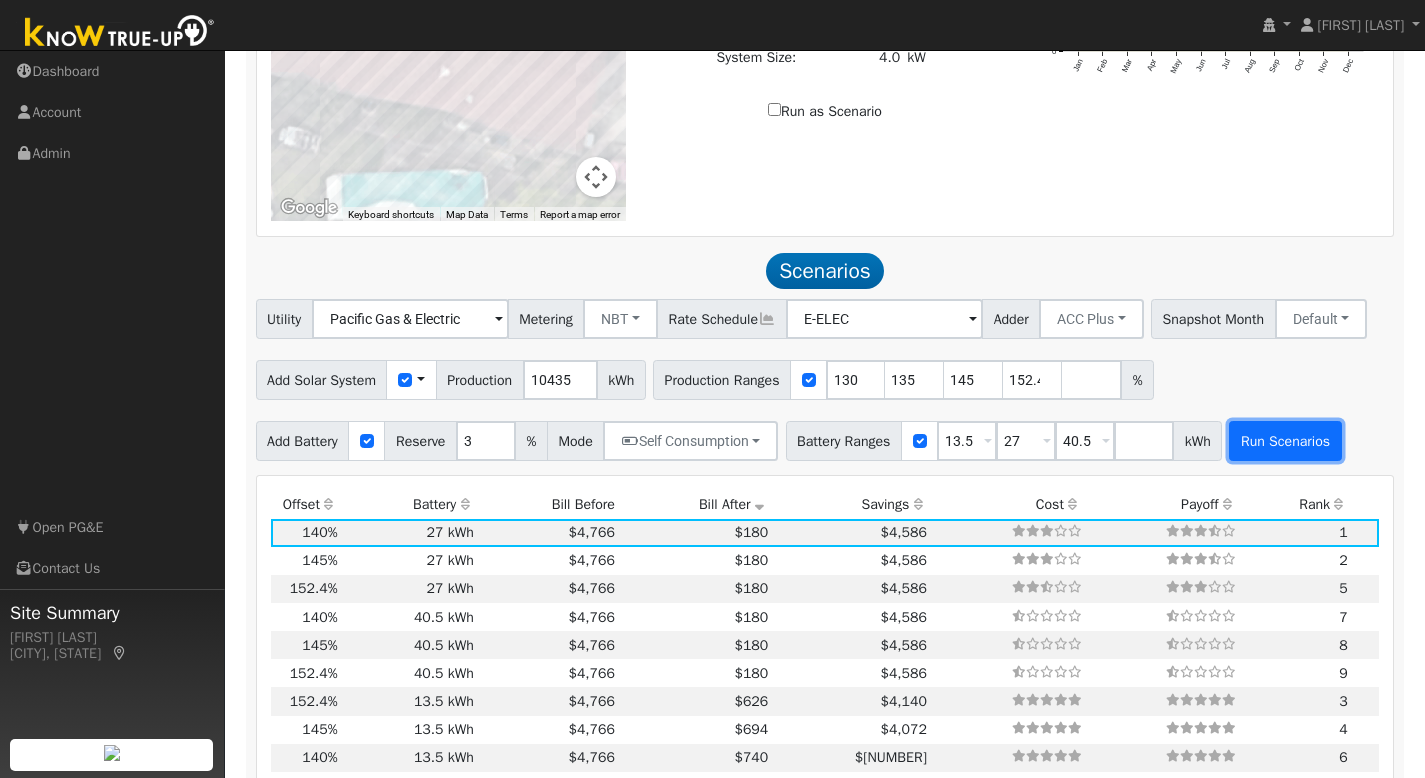 click on "Run Scenarios" at bounding box center (1285, 441) 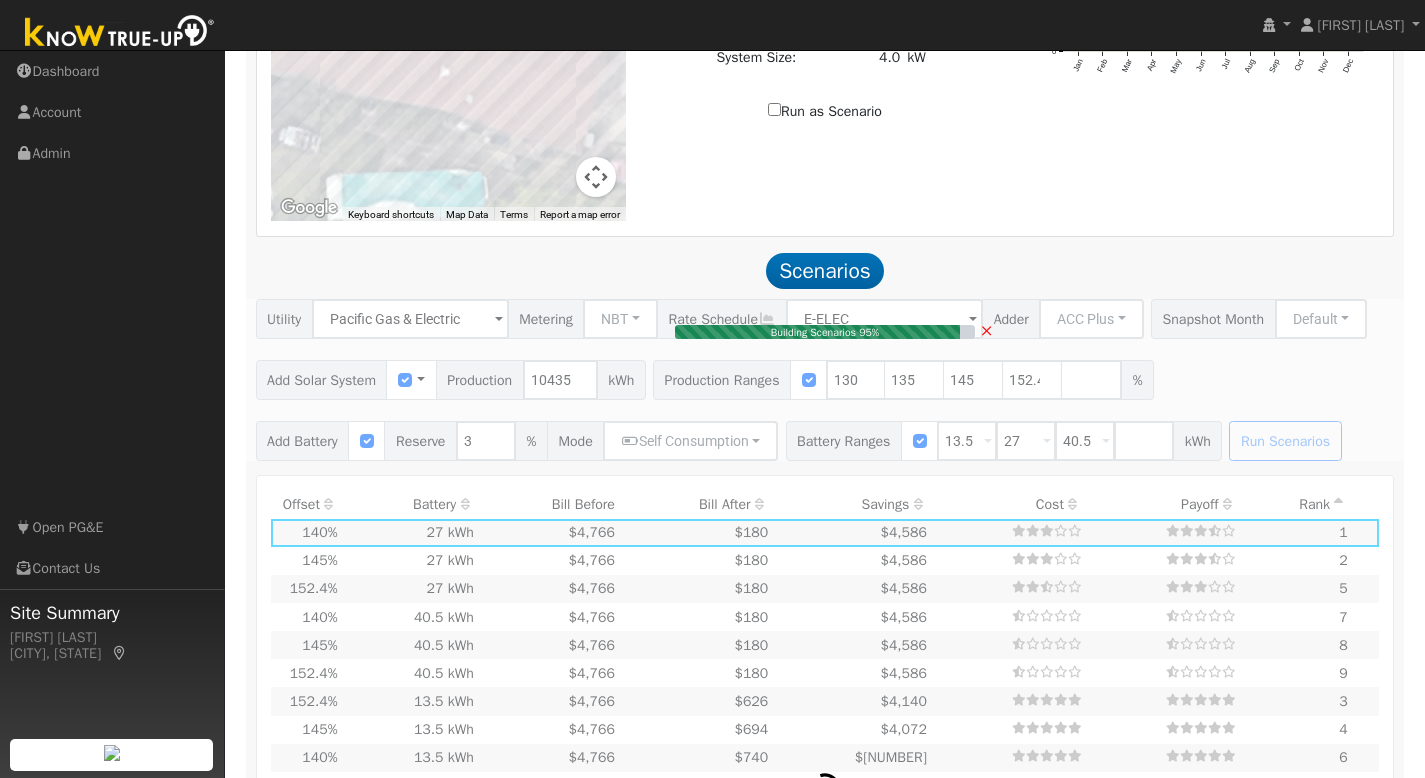 type on "9.4" 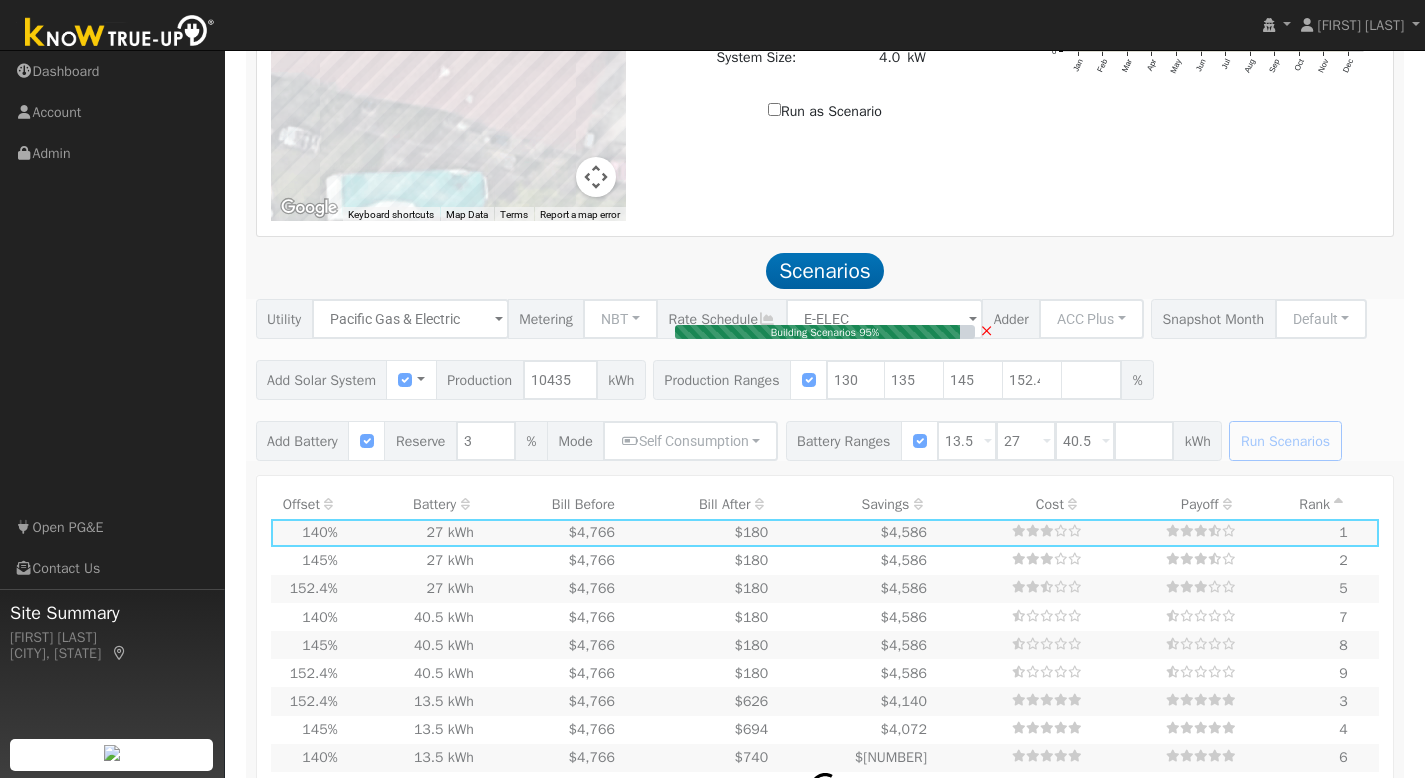 type on "$[NUMBER]" 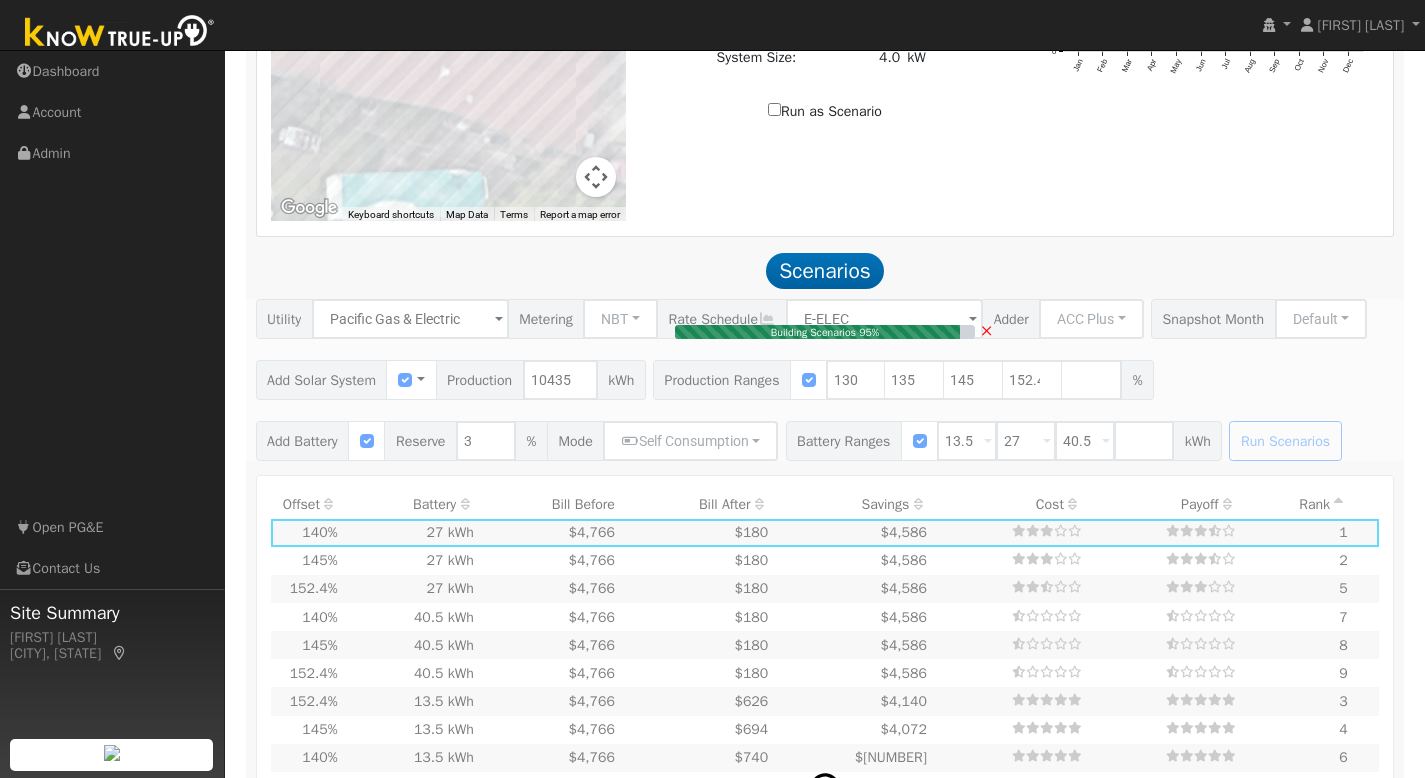 type on "$19,581" 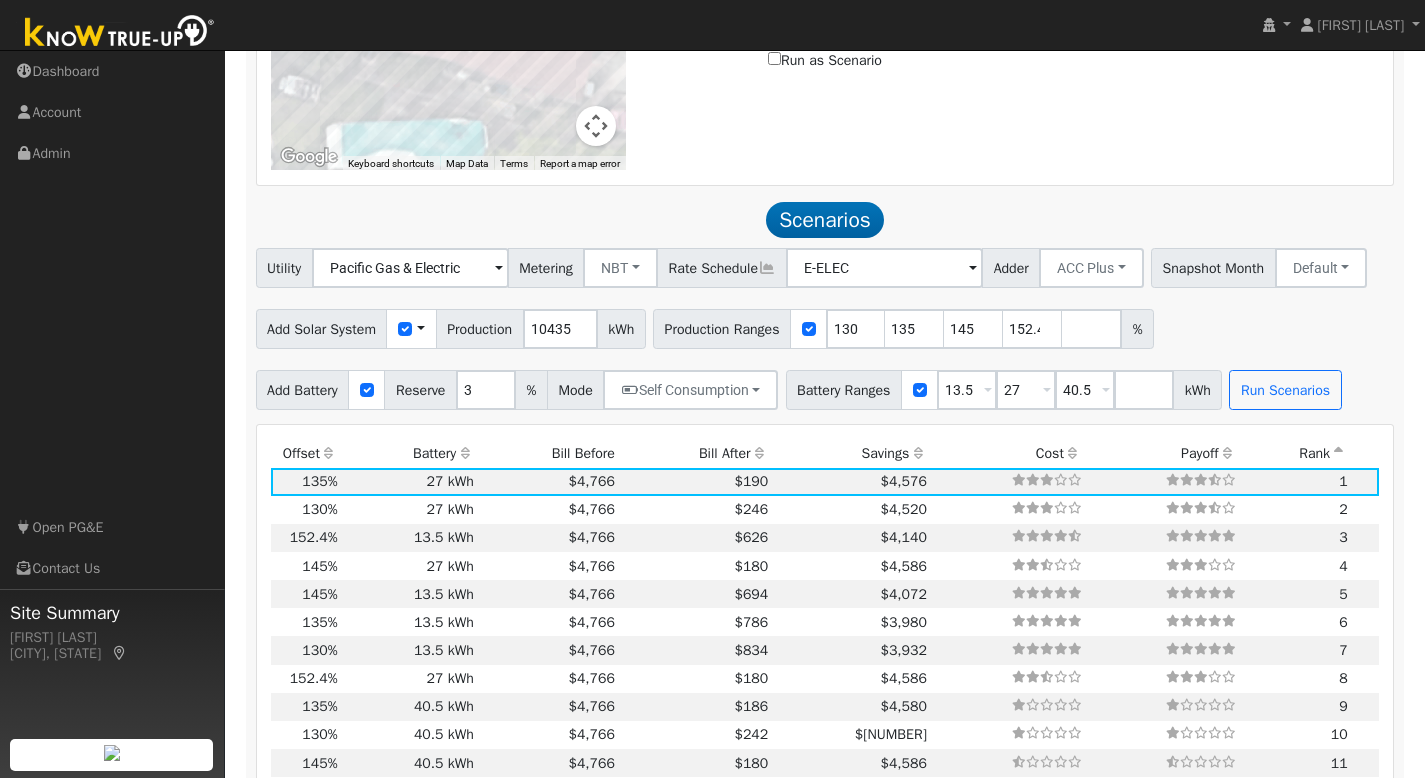 scroll, scrollTop: 1613, scrollLeft: 0, axis: vertical 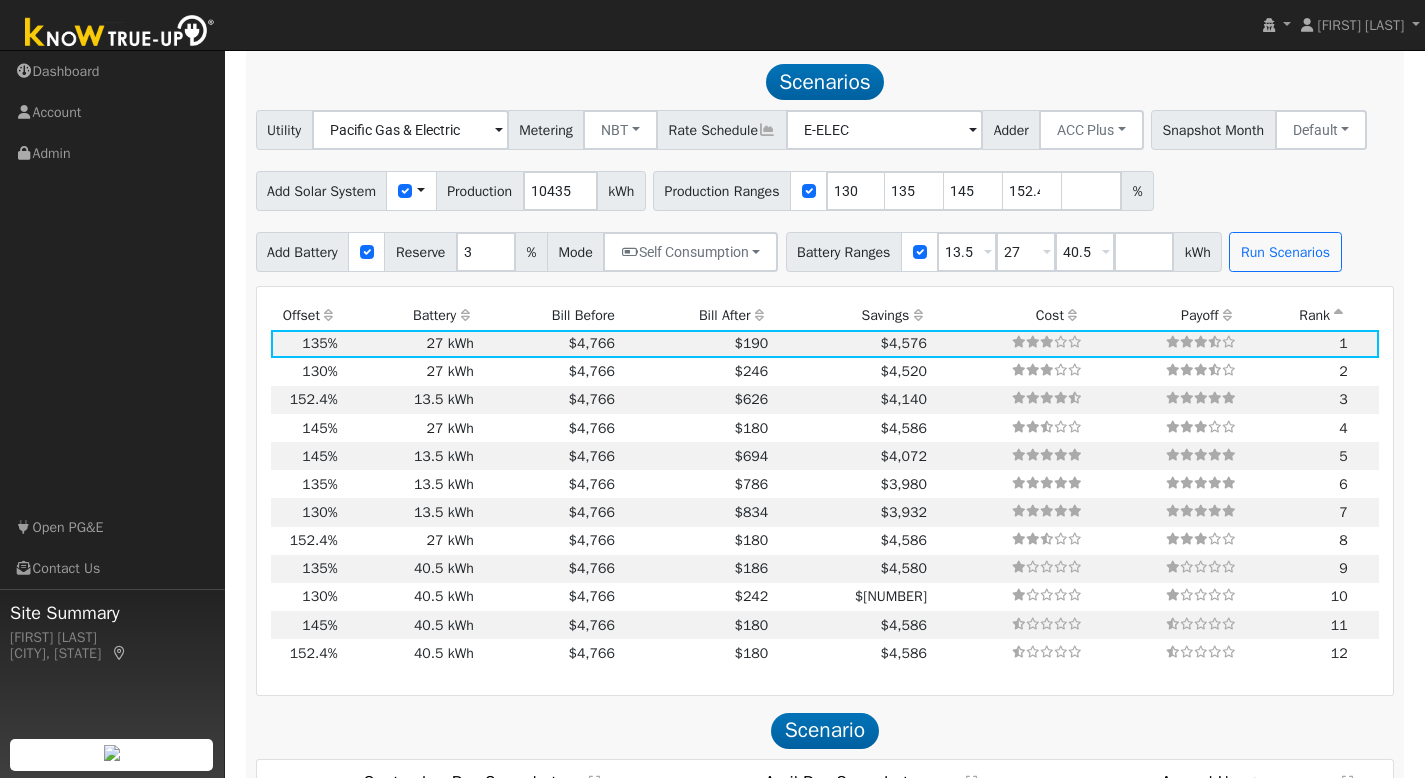 click on "Bill After" at bounding box center (694, 315) 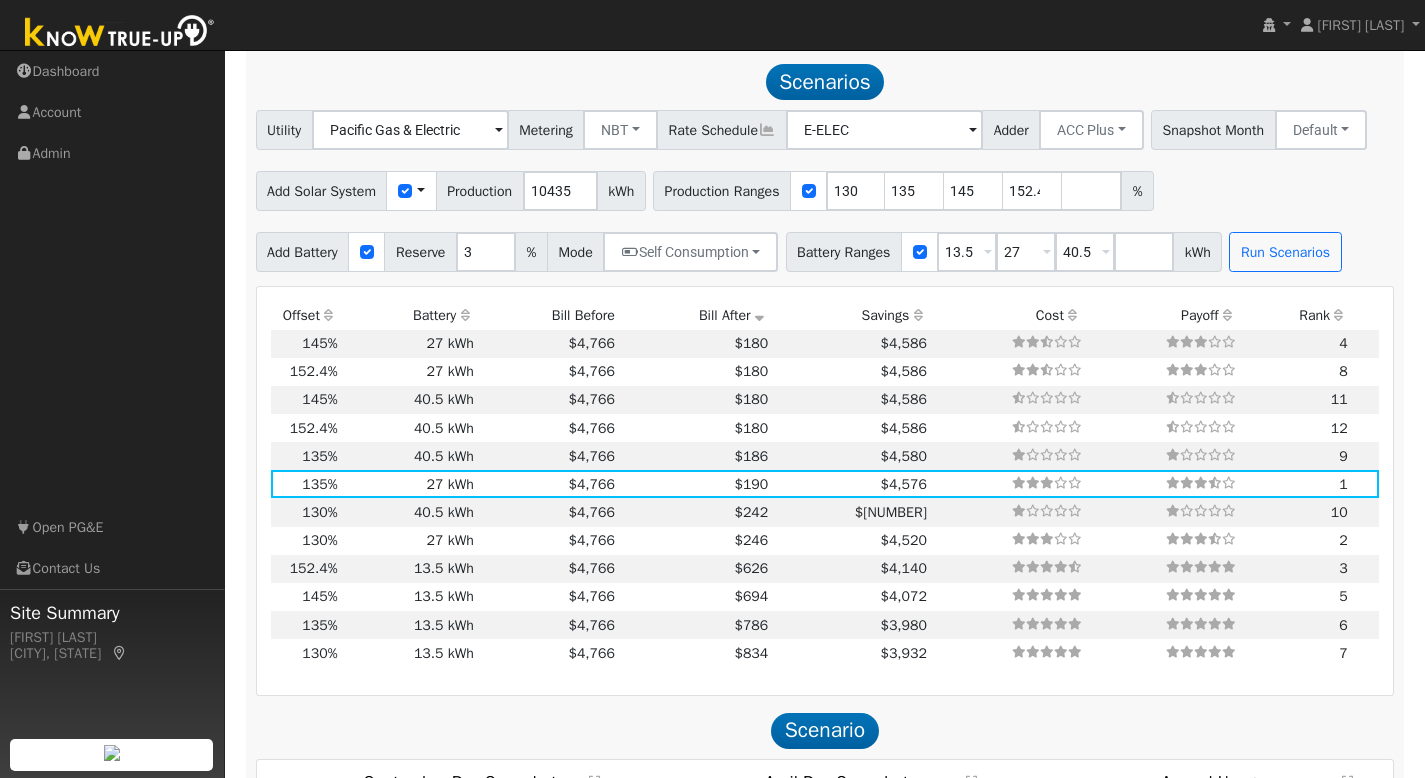 click on "Bill After" at bounding box center (694, 315) 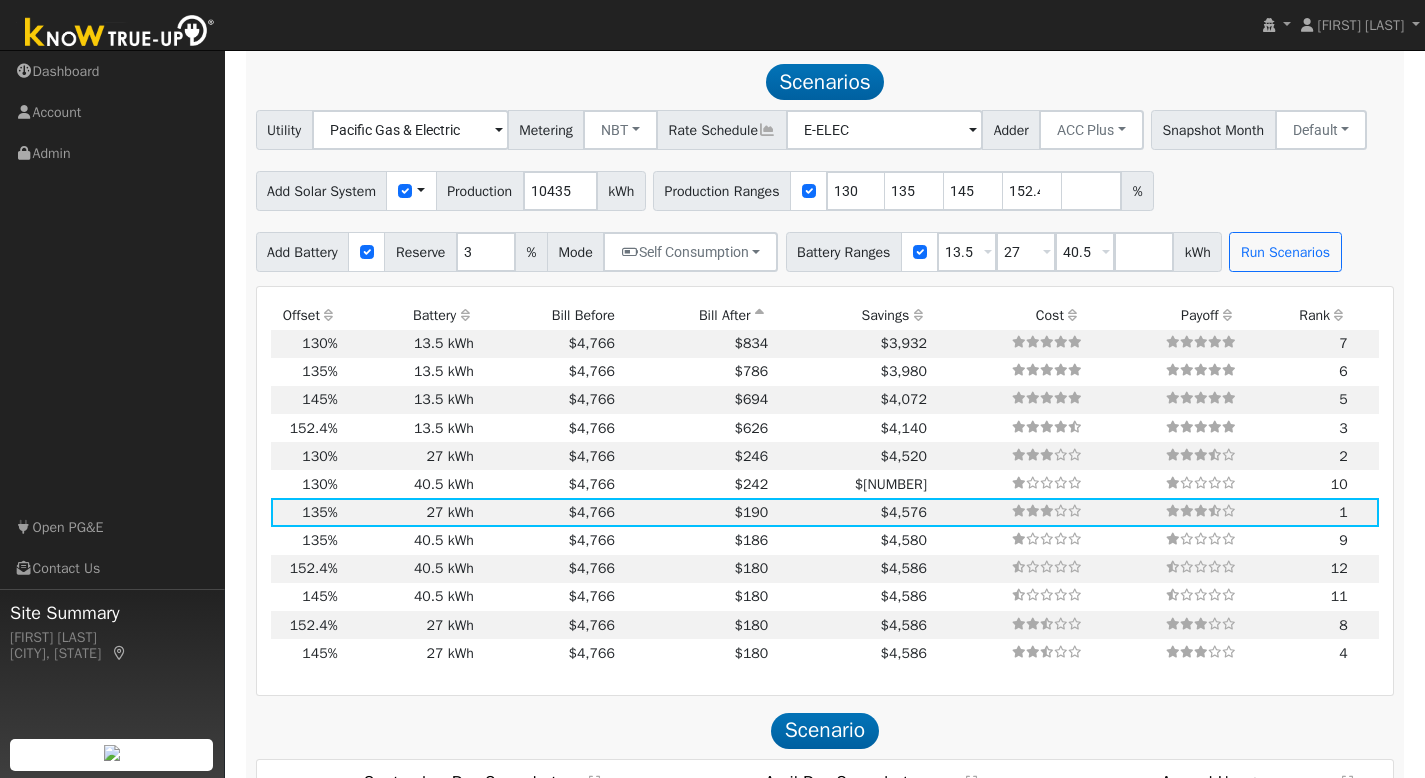 click on "Bill After" at bounding box center (694, 315) 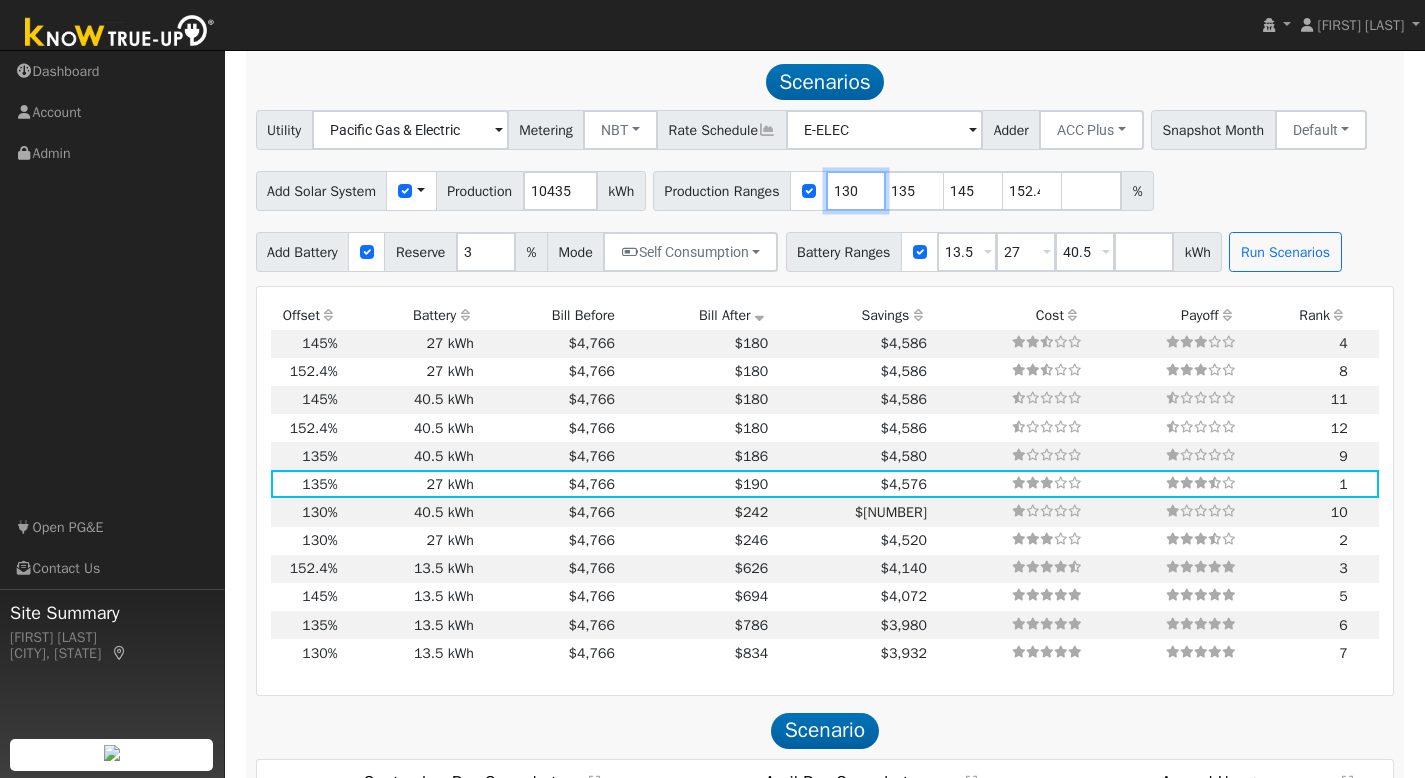 drag, startPoint x: 882, startPoint y: 181, endPoint x: 793, endPoint y: 188, distance: 89.27486 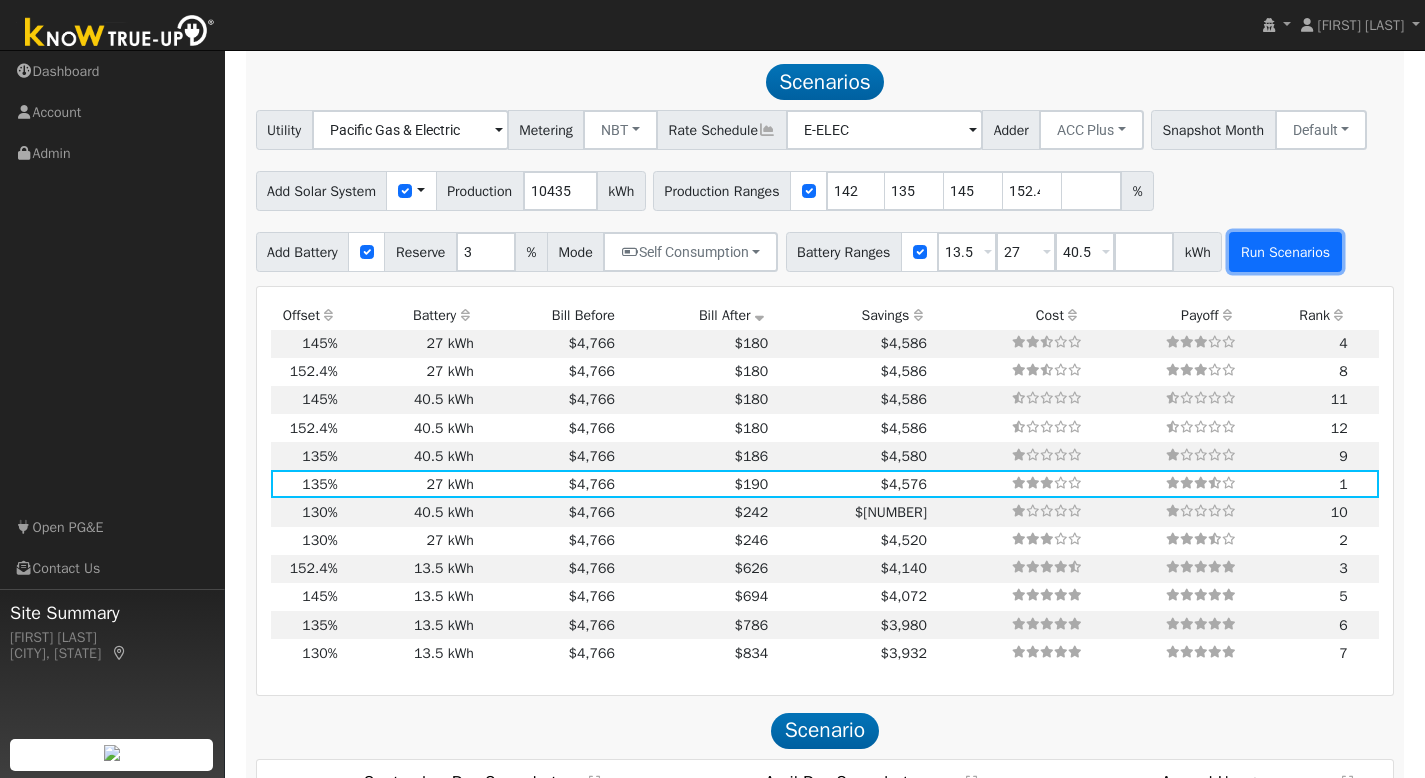 type on "135" 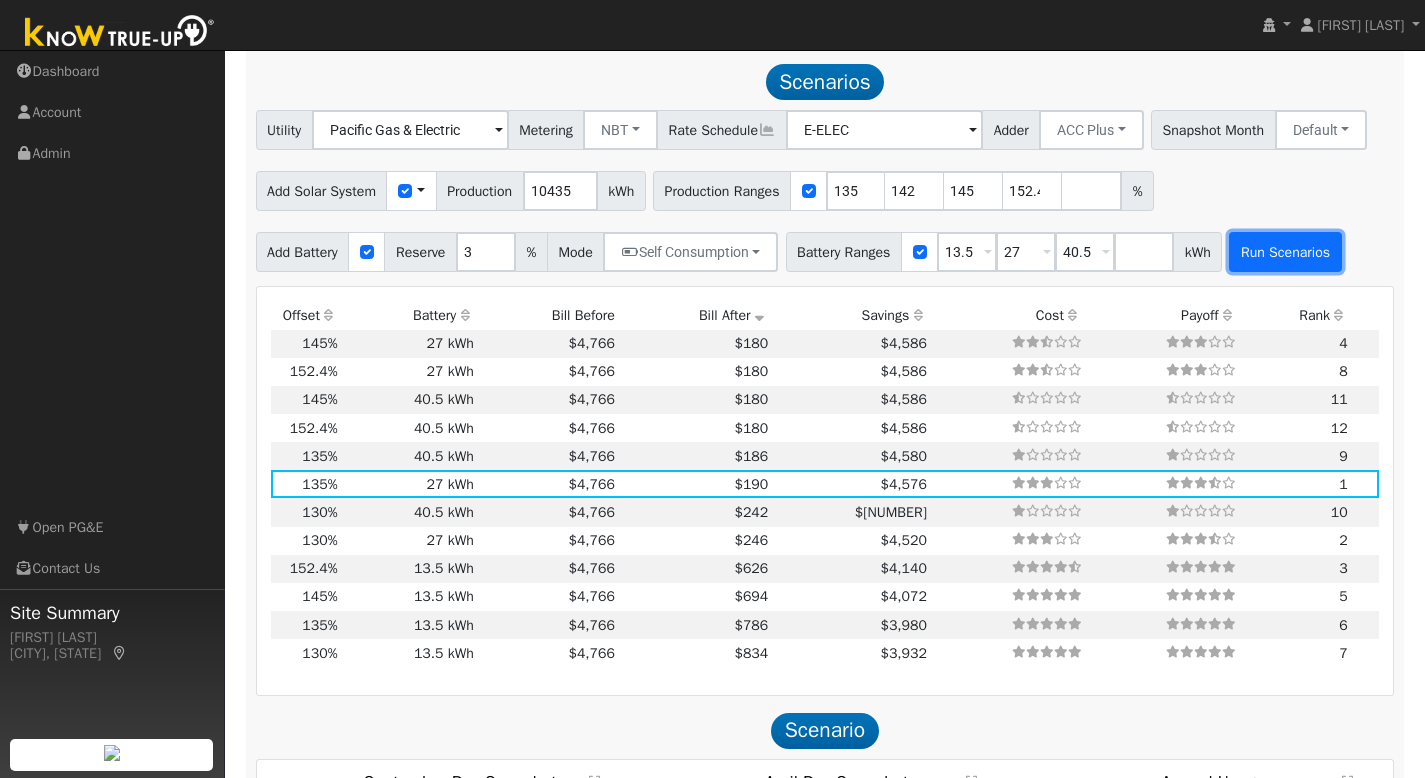 click on "Run Scenarios" at bounding box center (1285, 252) 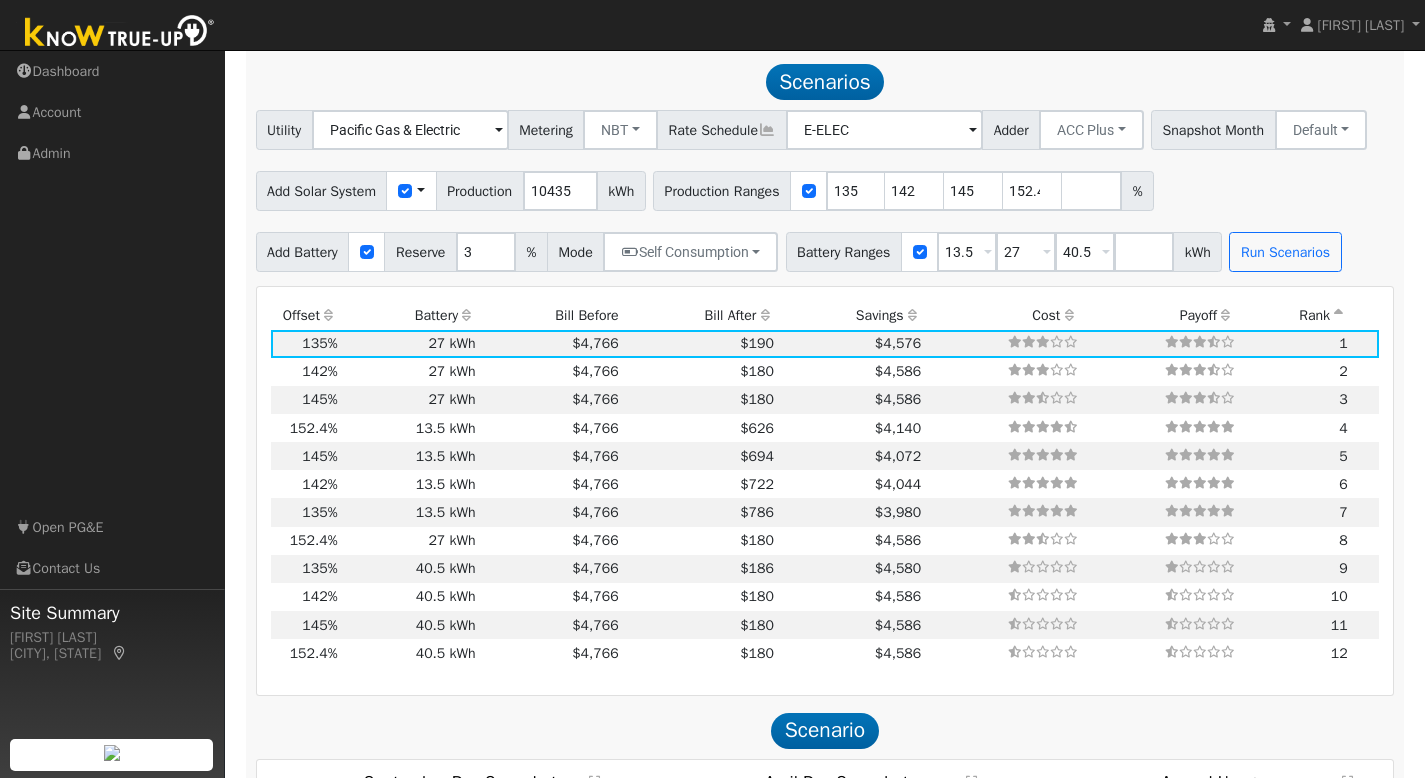 click on "Bill After" at bounding box center [699, 315] 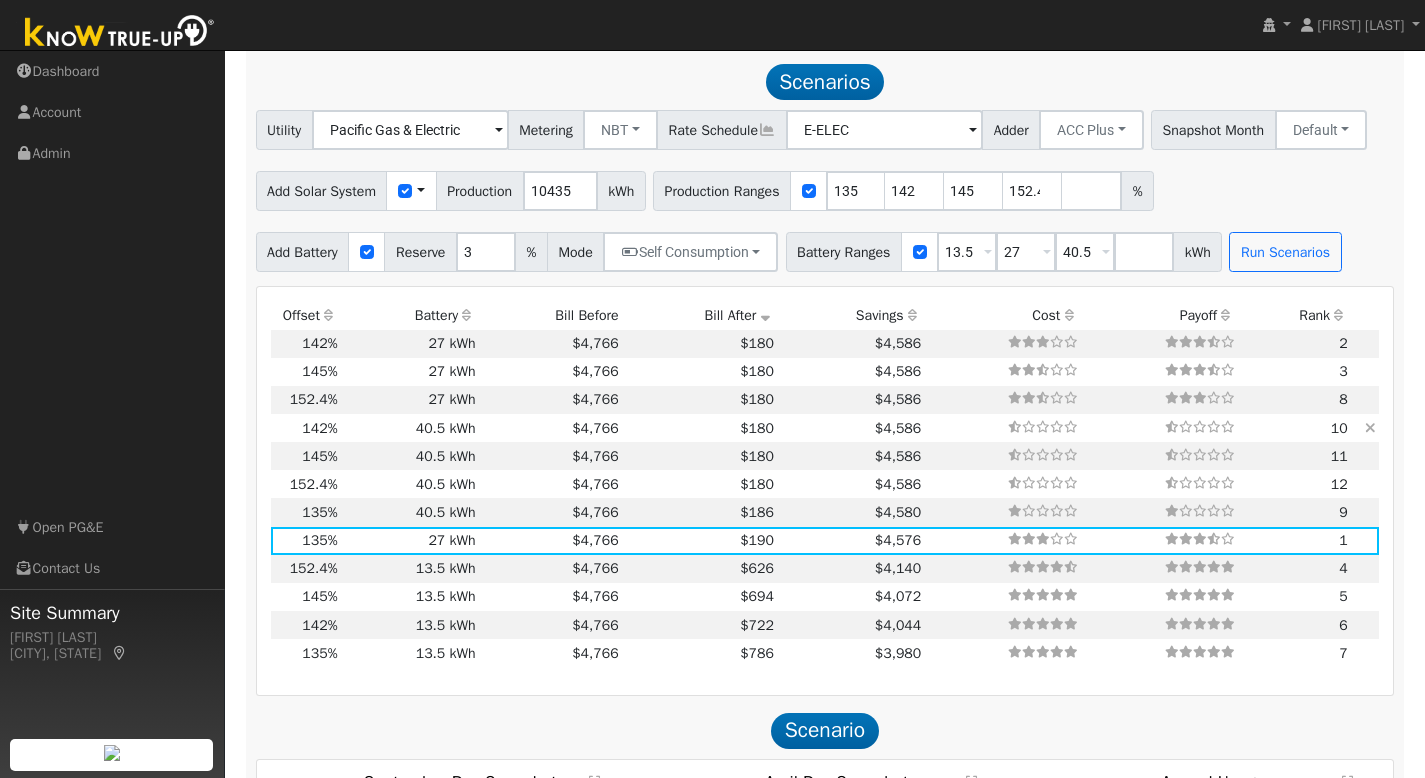 click on "40.5 kWh" at bounding box center [410, 428] 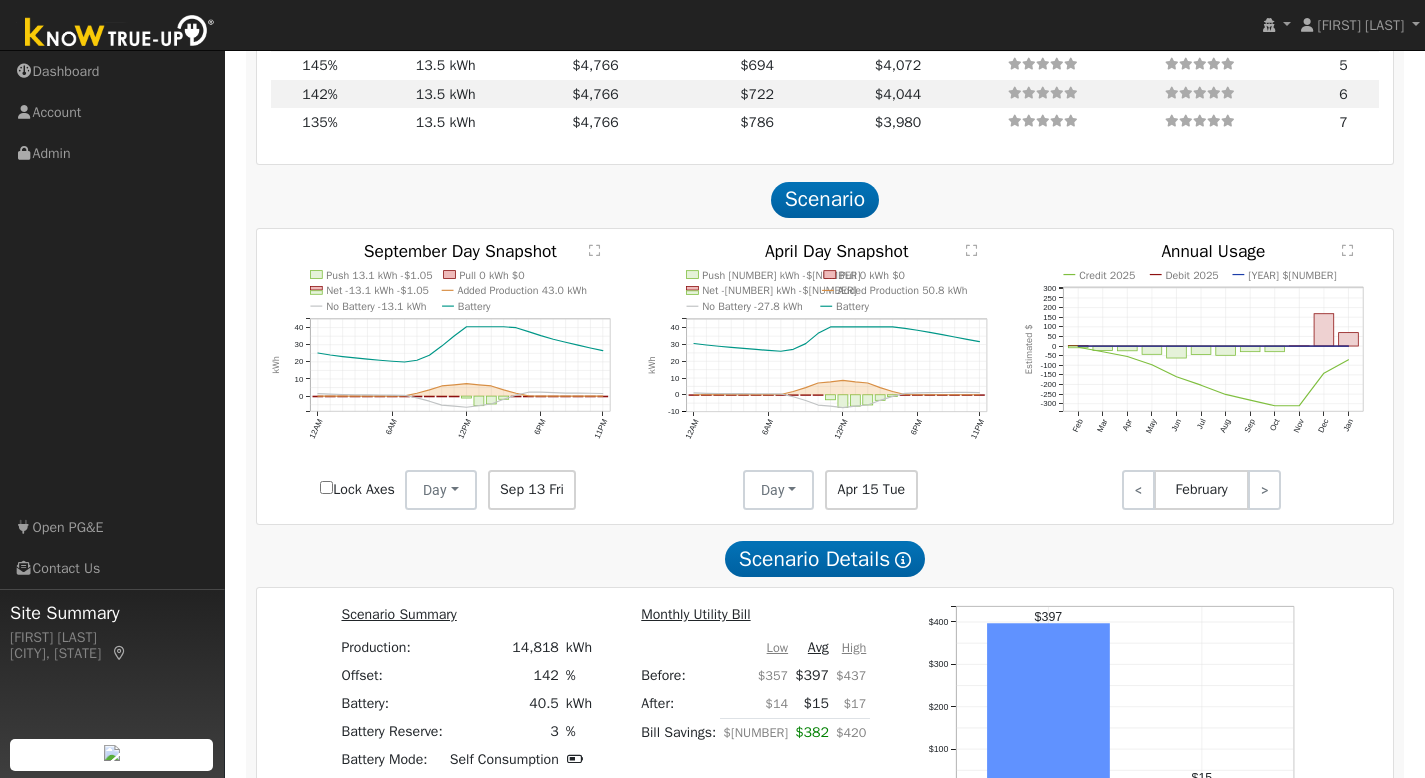 scroll, scrollTop: 2036, scrollLeft: 0, axis: vertical 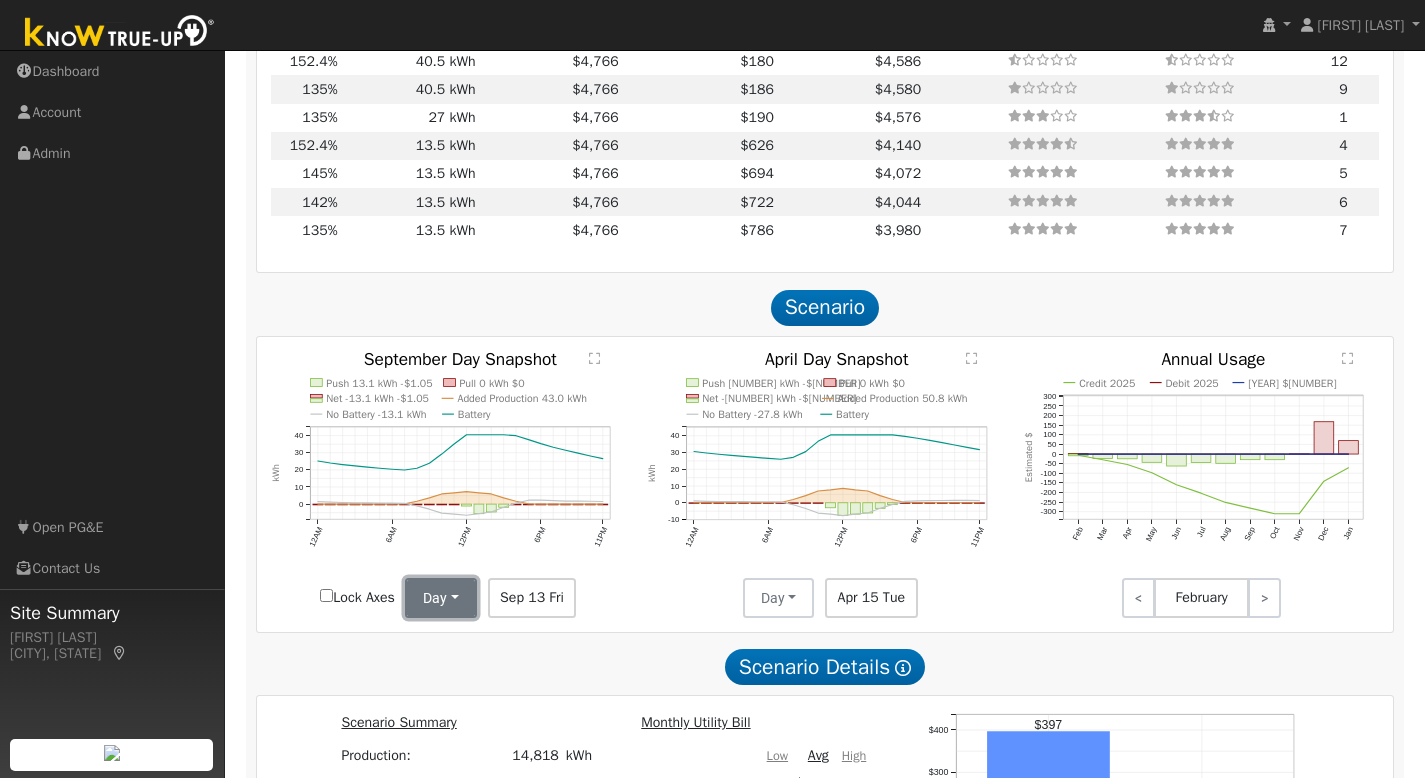 click on "Day" at bounding box center [441, 598] 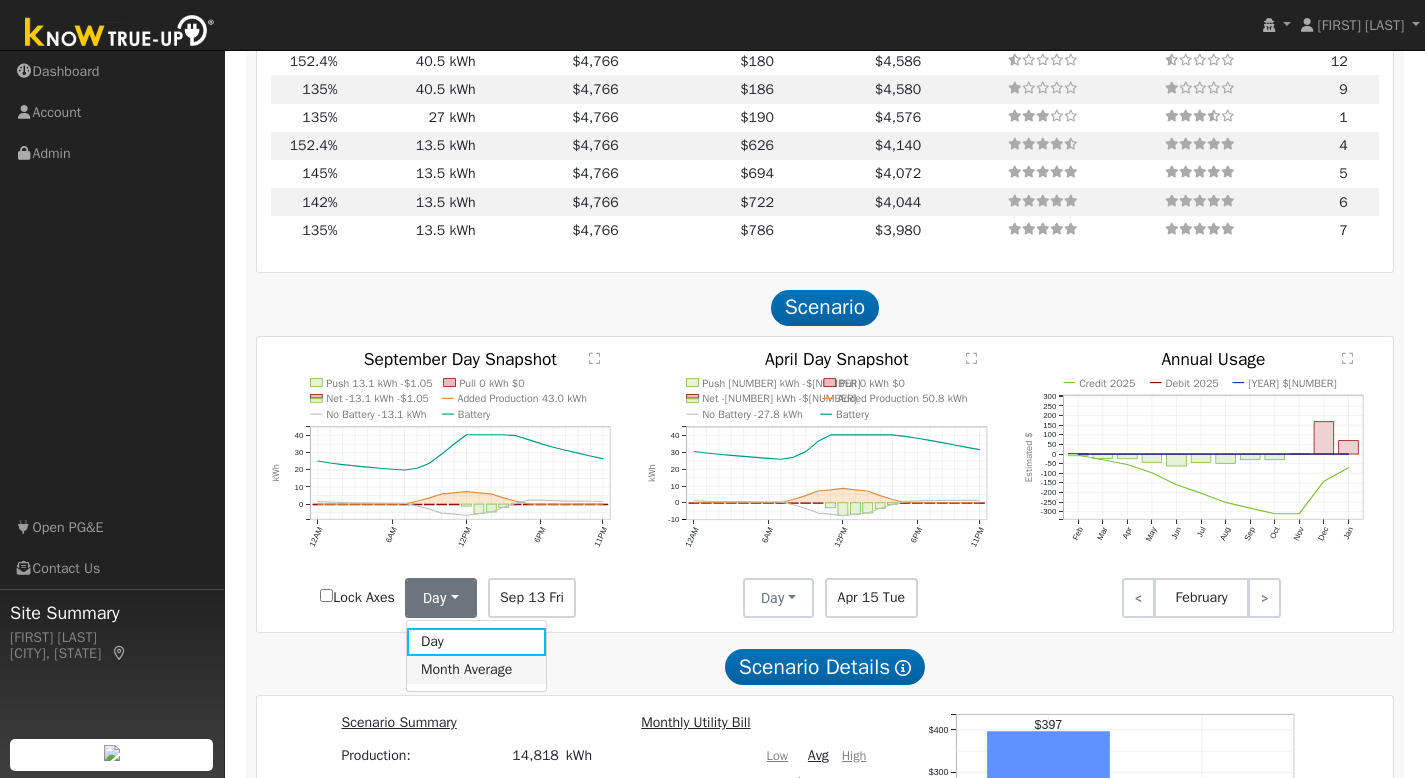 click on "Month Average" at bounding box center [476, 670] 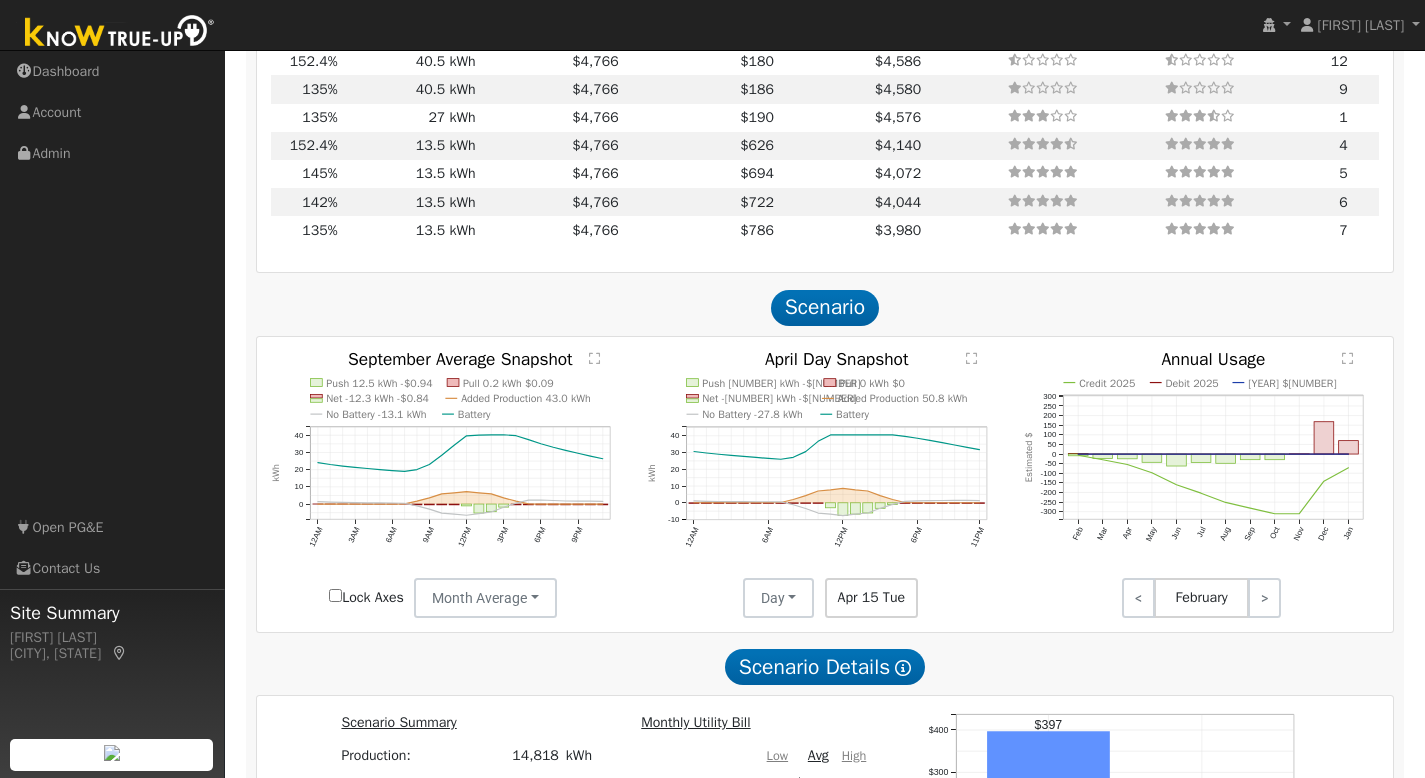 click on "" 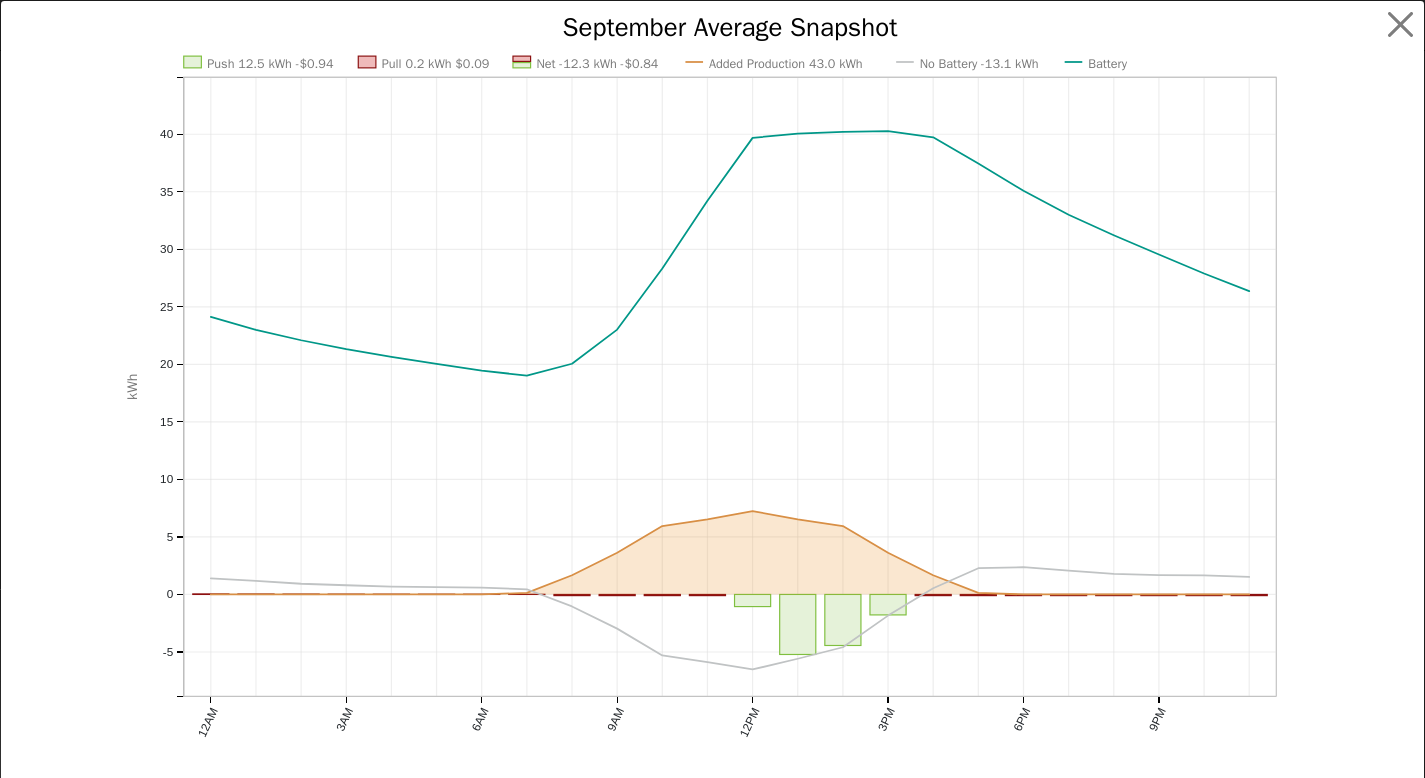 scroll, scrollTop: 2042, scrollLeft: 0, axis: vertical 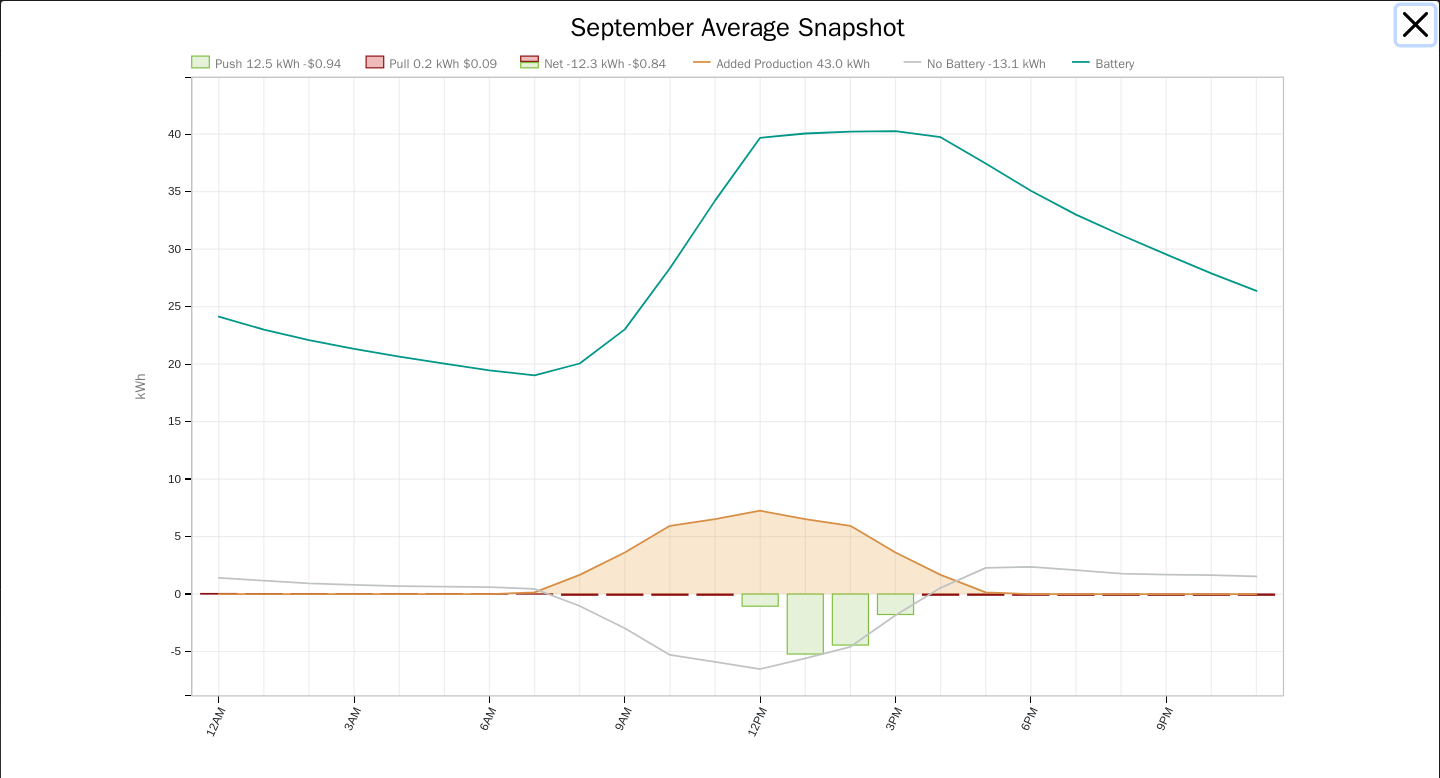 click at bounding box center [1416, 25] 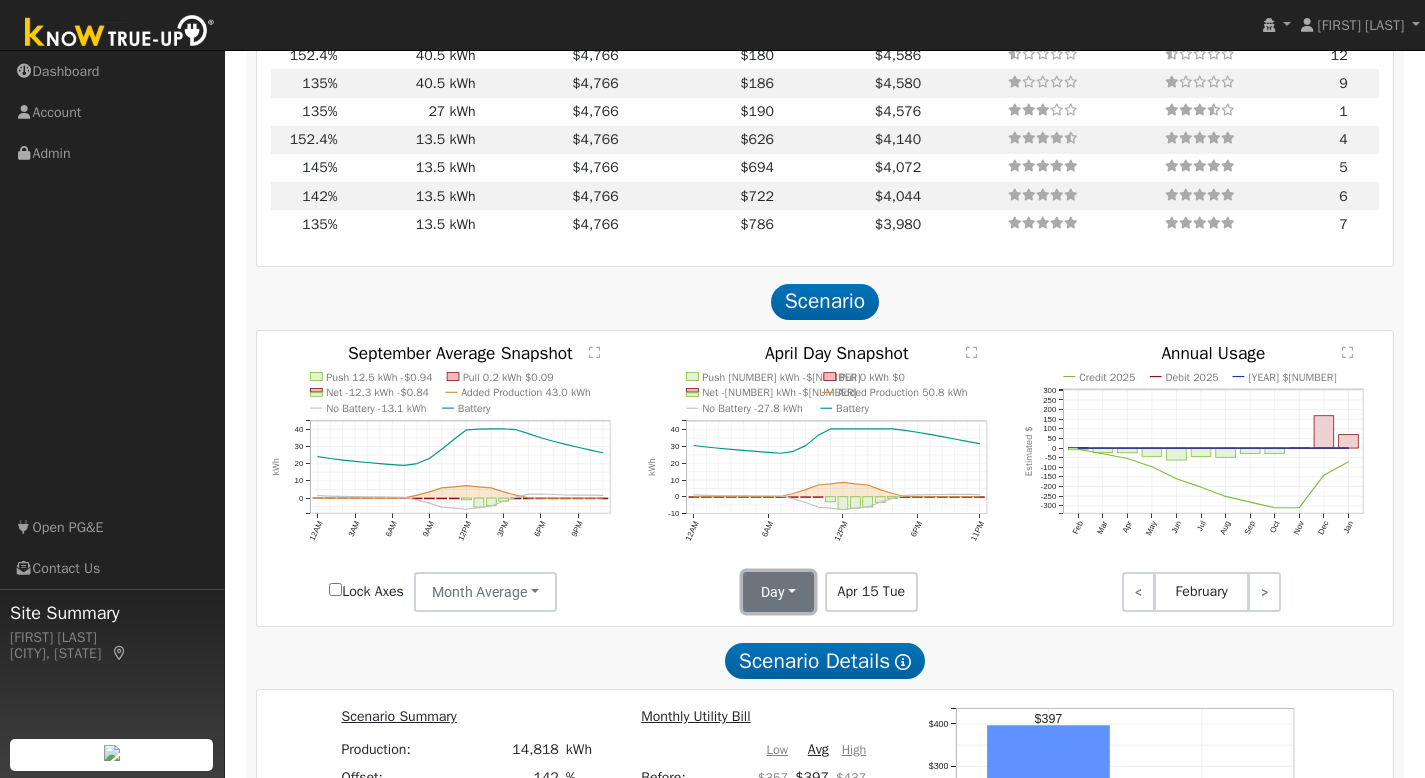 click on "Day" at bounding box center (779, 592) 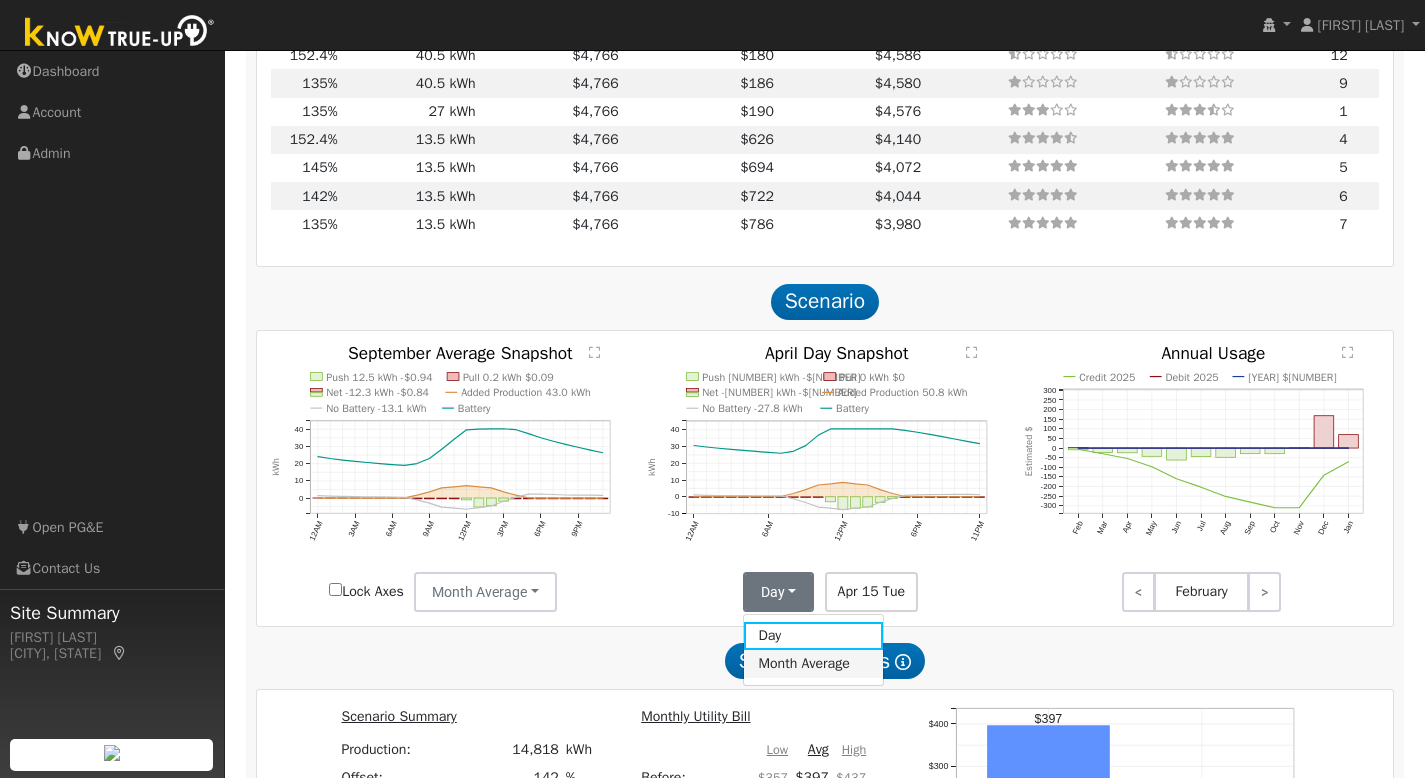 click on "Month Average" at bounding box center [813, 664] 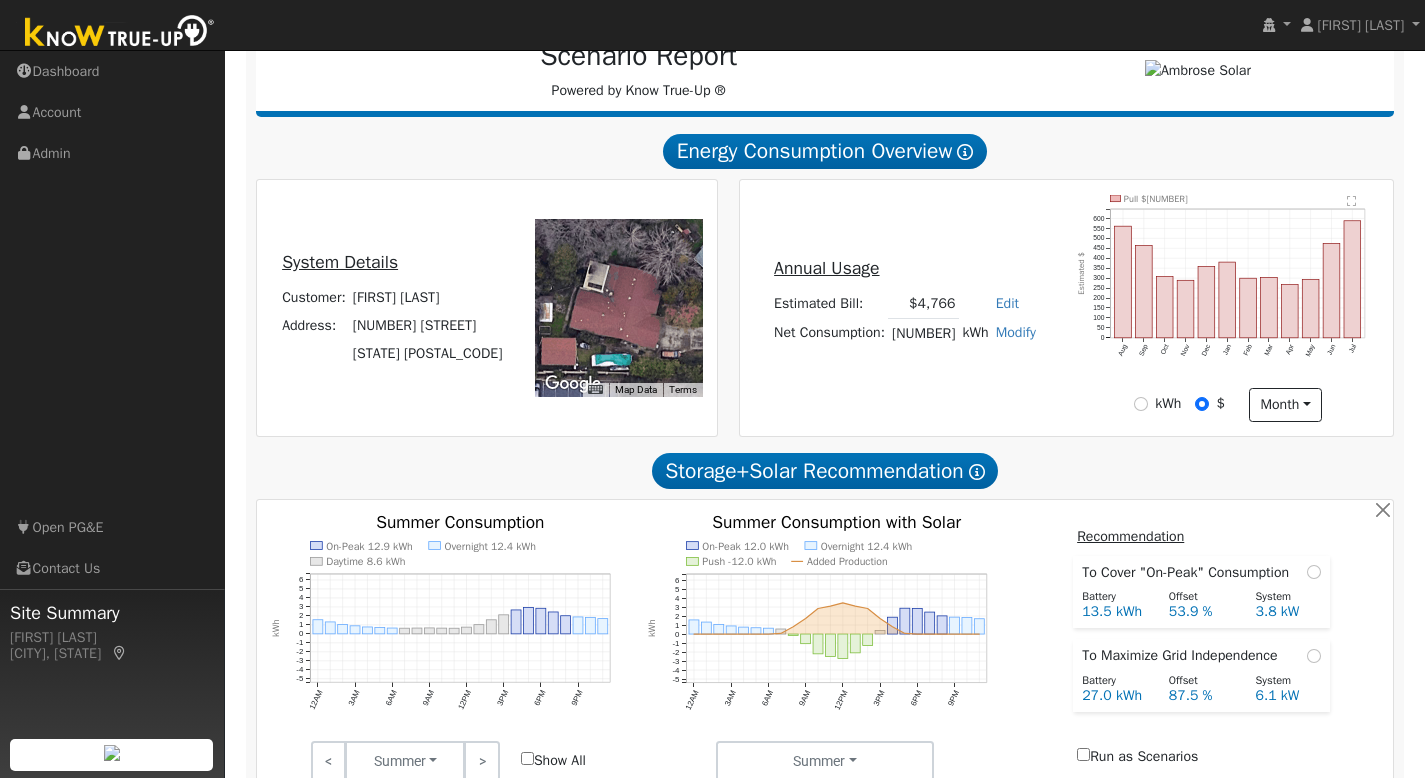 scroll, scrollTop: 312, scrollLeft: 0, axis: vertical 